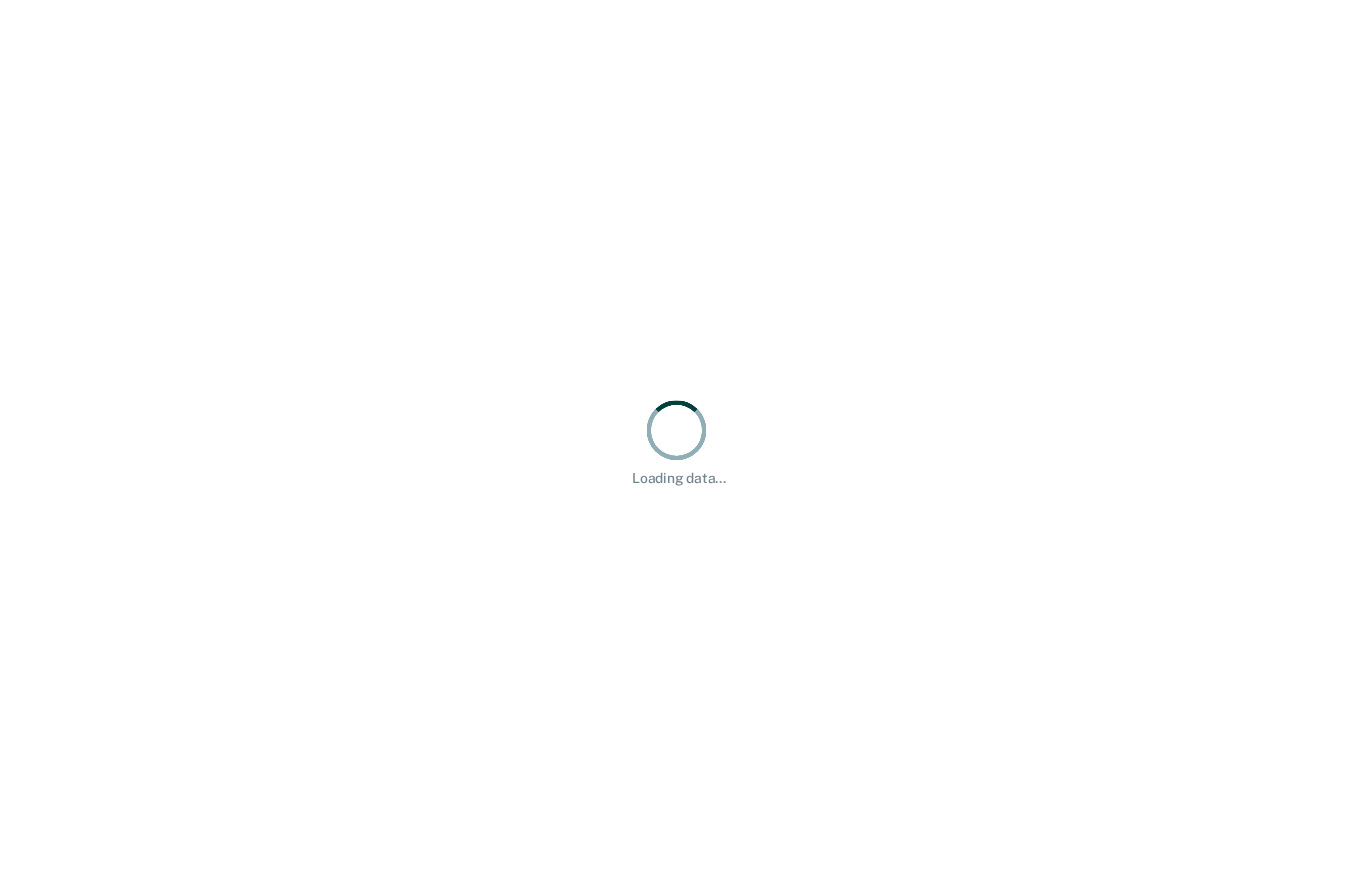 scroll, scrollTop: 0, scrollLeft: 0, axis: both 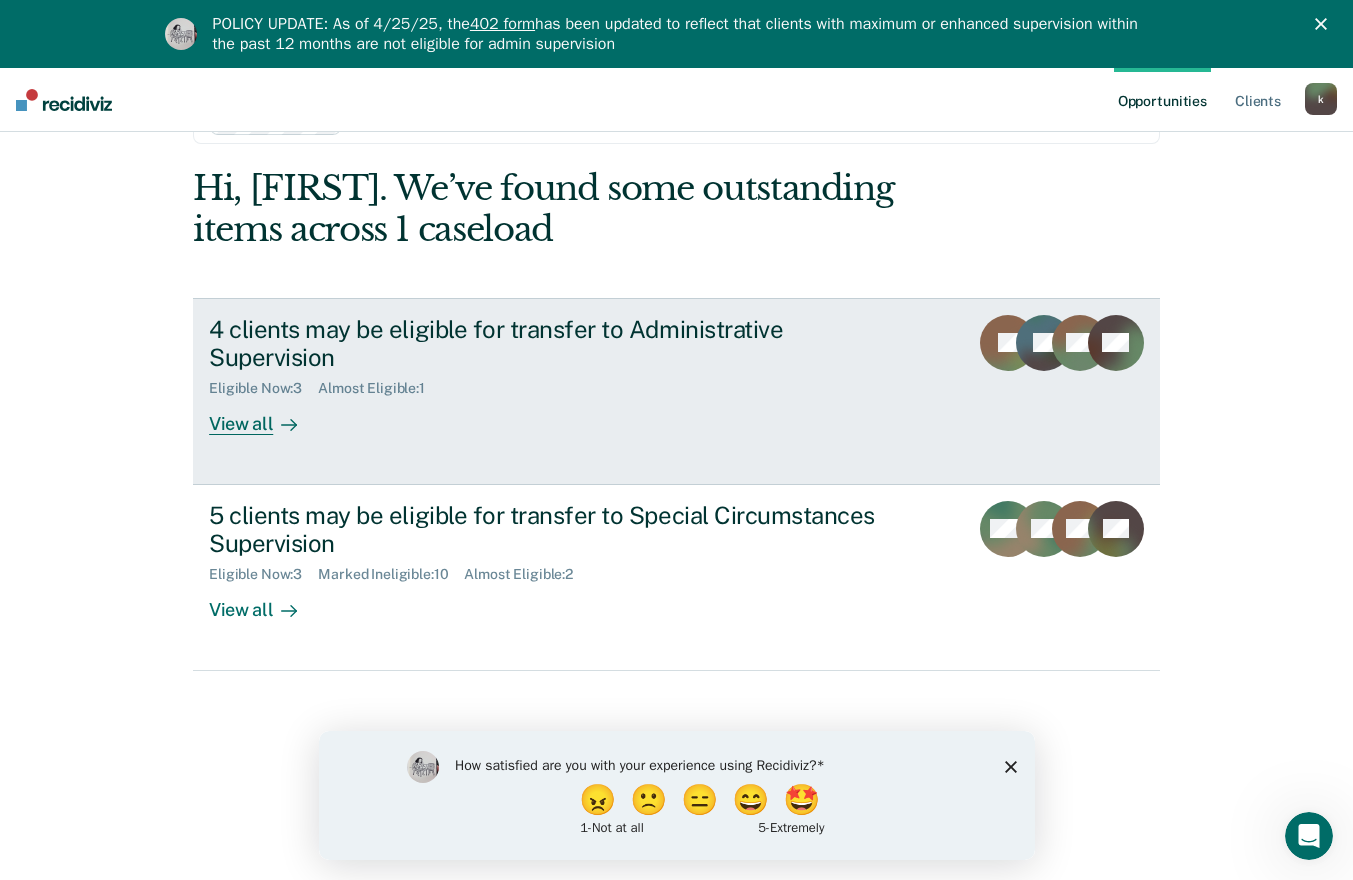 click on "4 clients may be eligible for transfer to Administrative Supervision Eligible Now : 3 Almost Eligible : 1 View all JS PL KA NS" at bounding box center [676, 391] 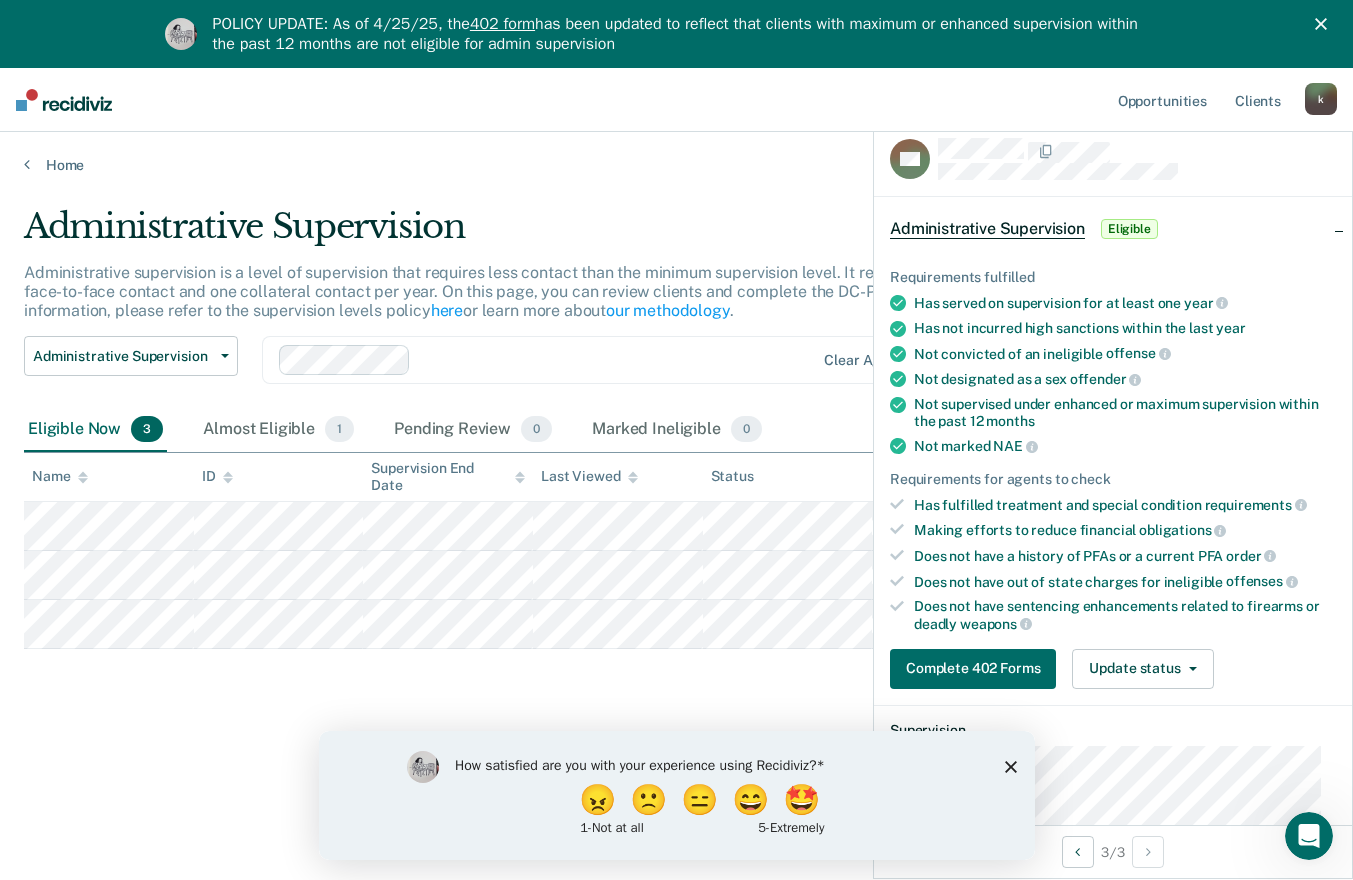 click on "How satisfied are you with your experience using Recidiviz? 😠 🙁 😑 😄 🤩 1  -  Not at all 5  -  Extremely" at bounding box center [676, 794] 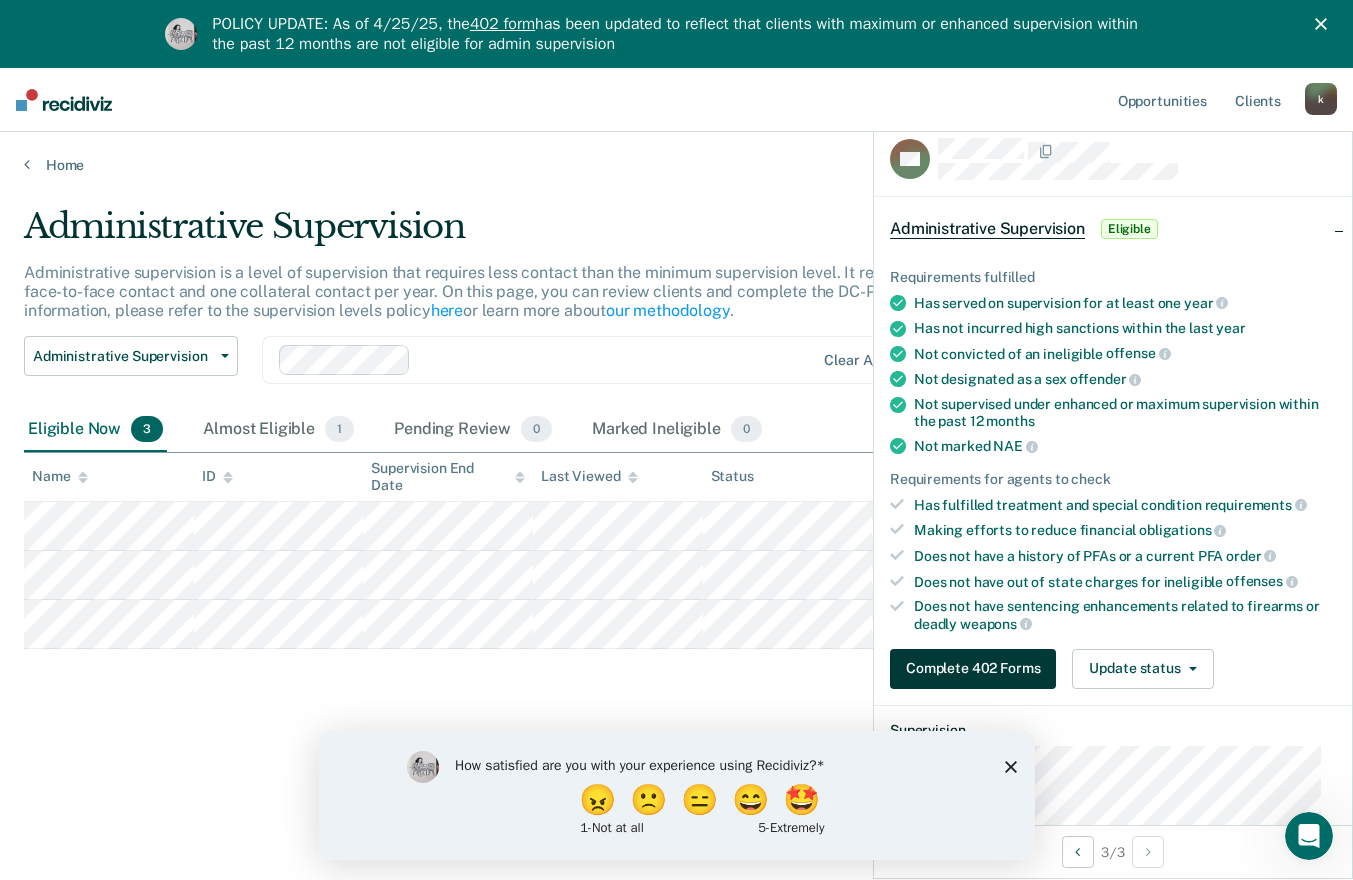 click on "Complete 402 Forms" at bounding box center (973, 669) 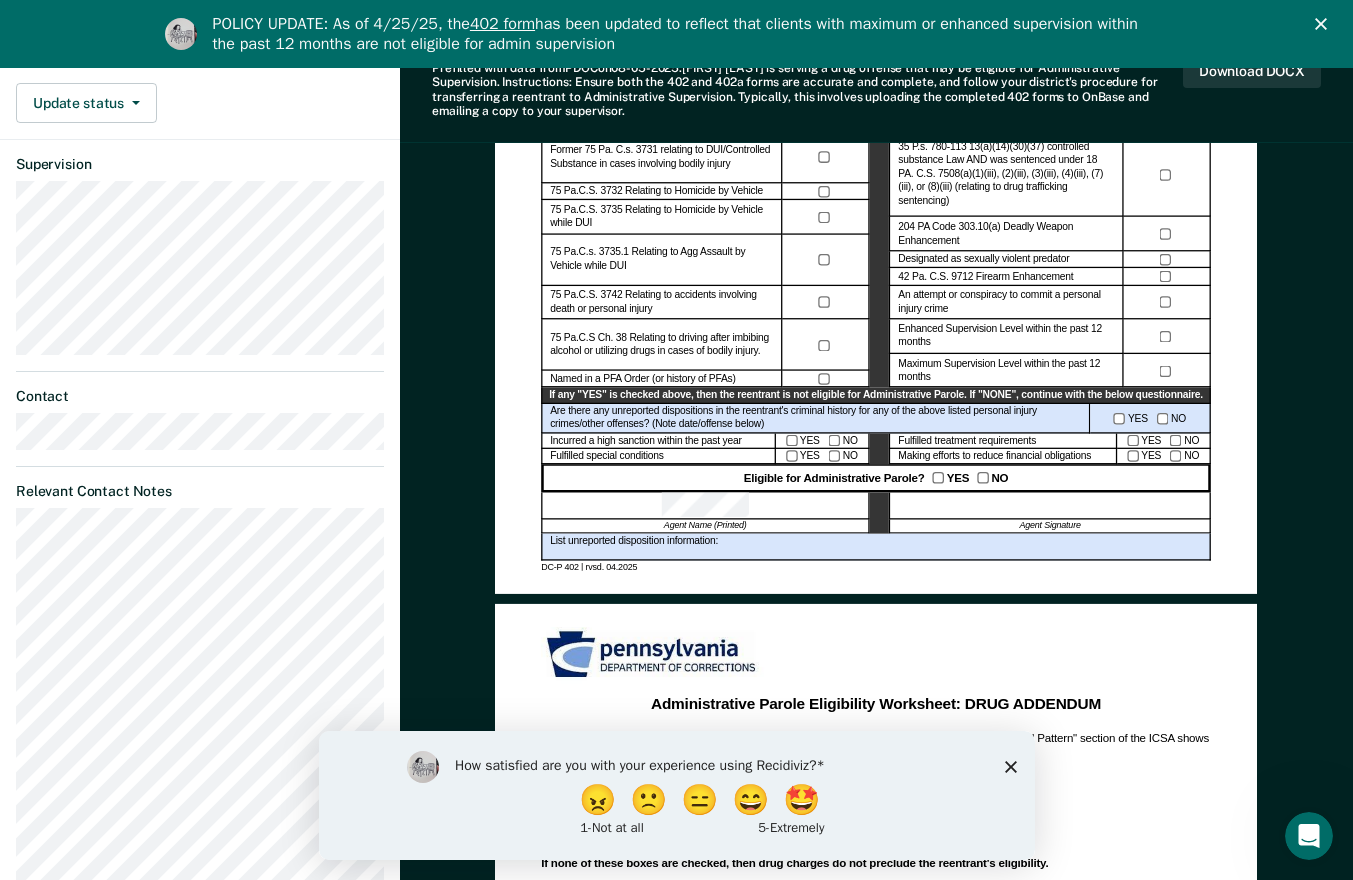scroll, scrollTop: 709, scrollLeft: 0, axis: vertical 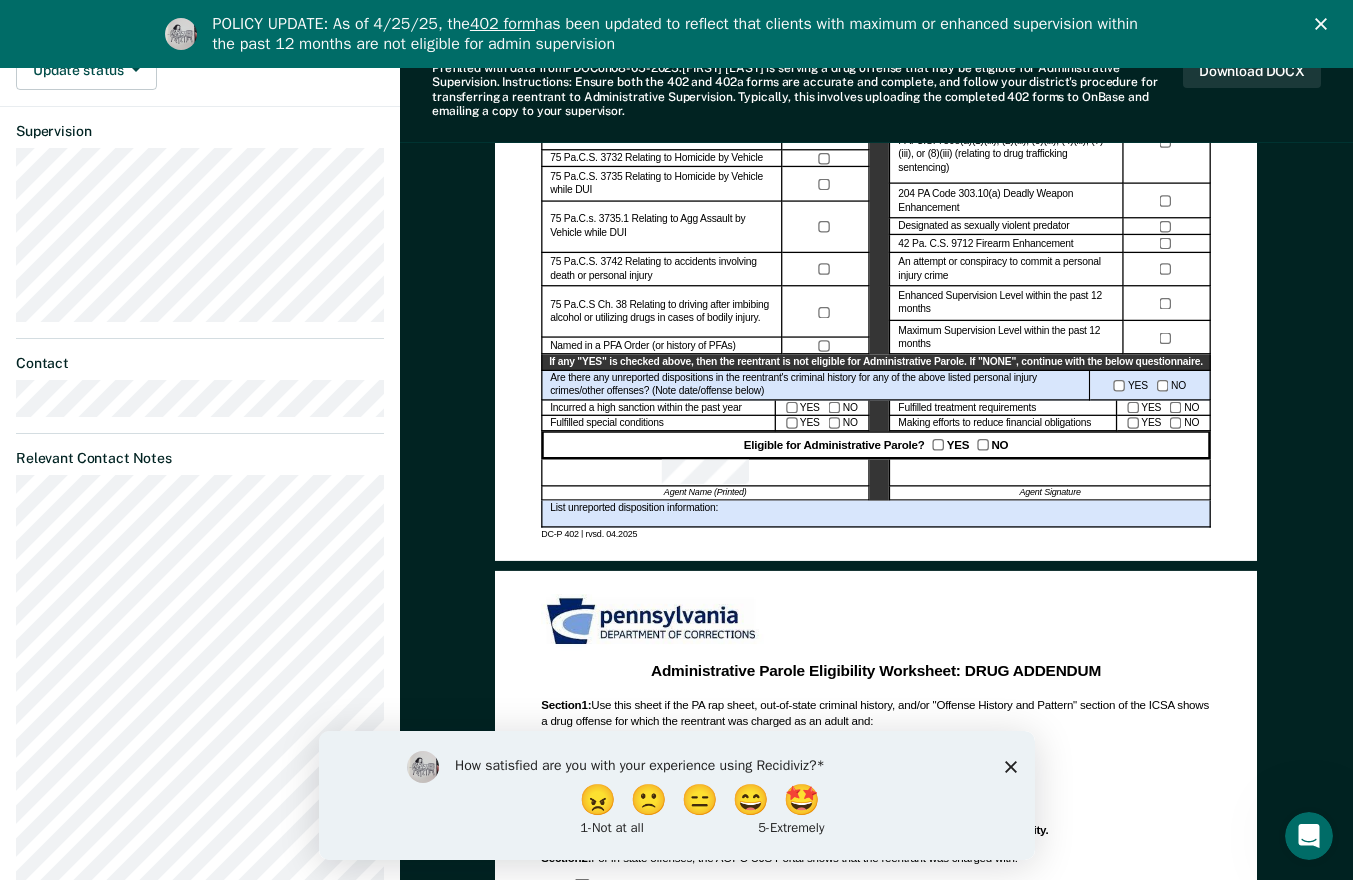 click 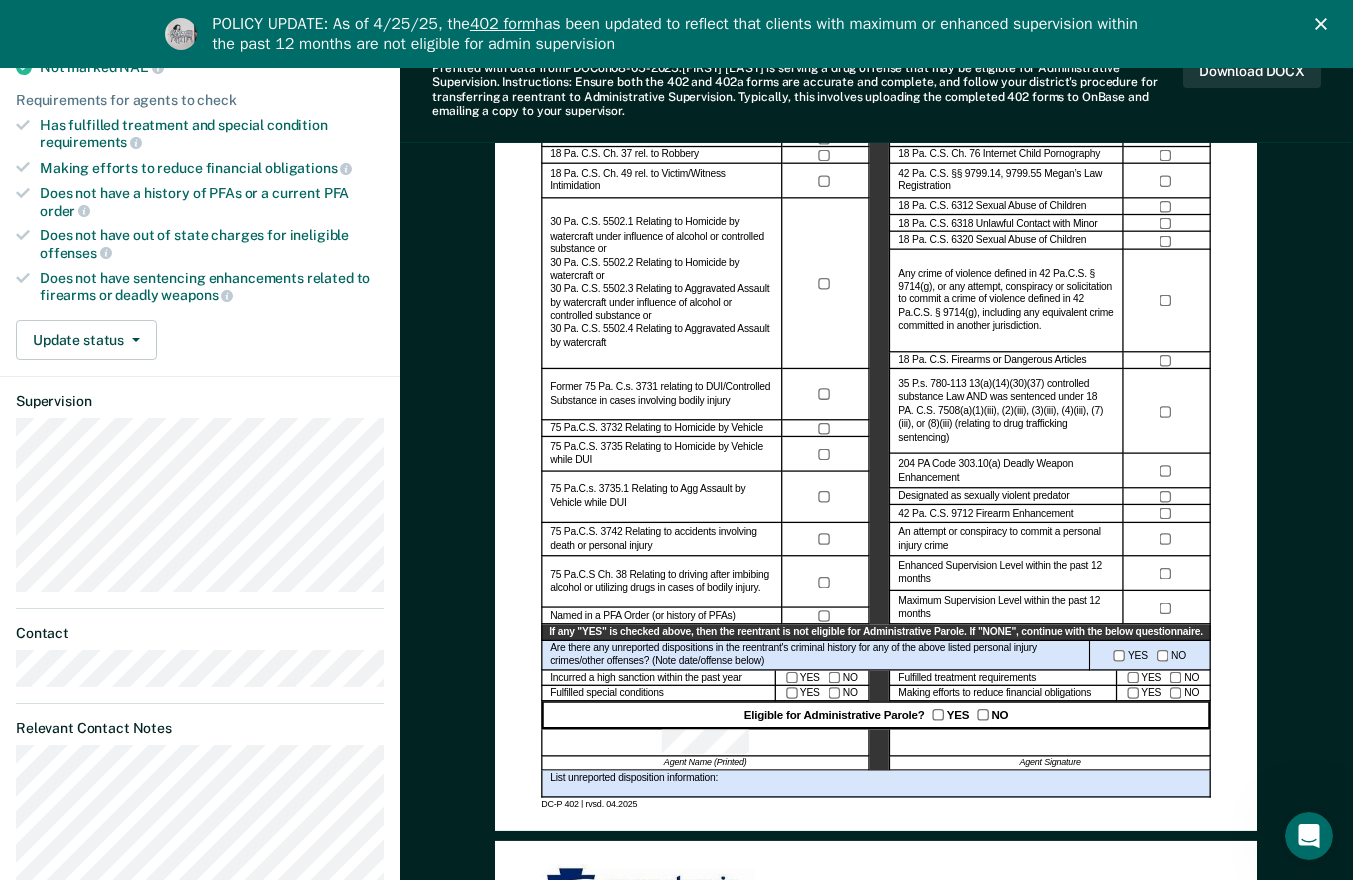 scroll, scrollTop: 430, scrollLeft: 0, axis: vertical 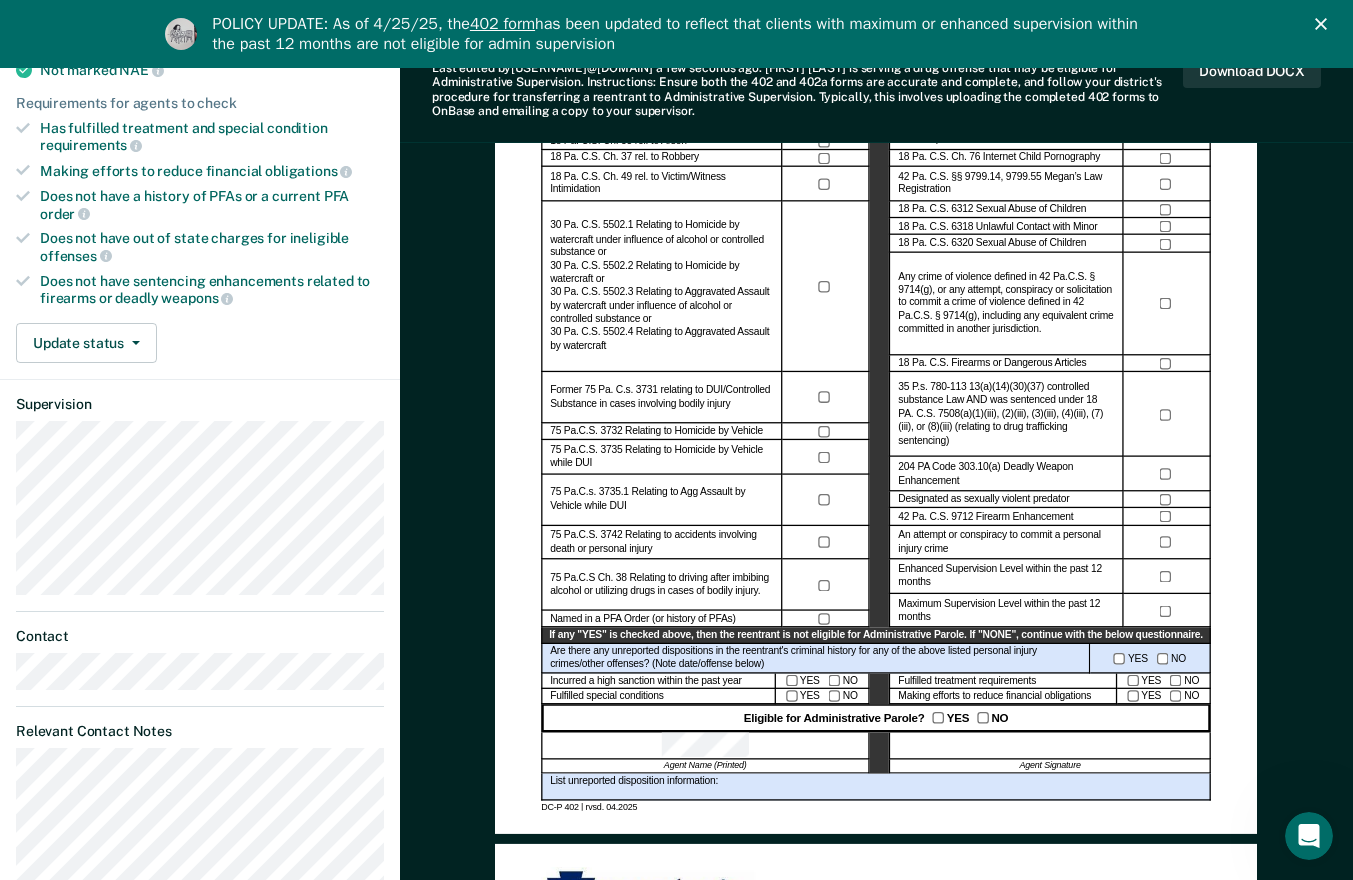 click on "Administrative Parole Eligibility Reentrant Name (Last, First) Parole No.: Date of Review: Current Grade of Supervision Instructions: Review current offenses and criminal history for crimes which would disqualify the reentrant for administrative parole. Any conviction and/or delinquent adjudication for offenses listed below will preclude assignment to Administrative Parole. Personal Injury Crimes CRIME CON./ADJUD.* 18 Pa. C.S. Ch. 25 relating to Crim. Homicide 18 Pa. C.S. Ch. 27 rel. to Assault 18 Pa. C.S. Ch. 29 rel. to Kidnapping 18 Pa. C.S. Ch. 31 rel. to Sexual Assault 18 Pa. C.S. Ch. 33 rel. to Arson 18 Pa. C.S. Ch. 37 rel. to Robbery 18 Pa. C.S. Ch. 49 rel. to Victim/Witness Intimidation Former 75 Pa. C.s. 3731 relating to DUI/Controlled Substance in cases involving bodily injury 75 Pa.C.S. 3732 Relating to Homicide by Vehicle 75 Pa.C.S. 3735 Relating to Homicide by Vehicle while DUI 75 Pa.C.s. 3735.1 Relating to Agg Assault by Vehicle while DUI Named in a PFA Order (or history of PFAs) Other CRIME YES" at bounding box center [876, 917] 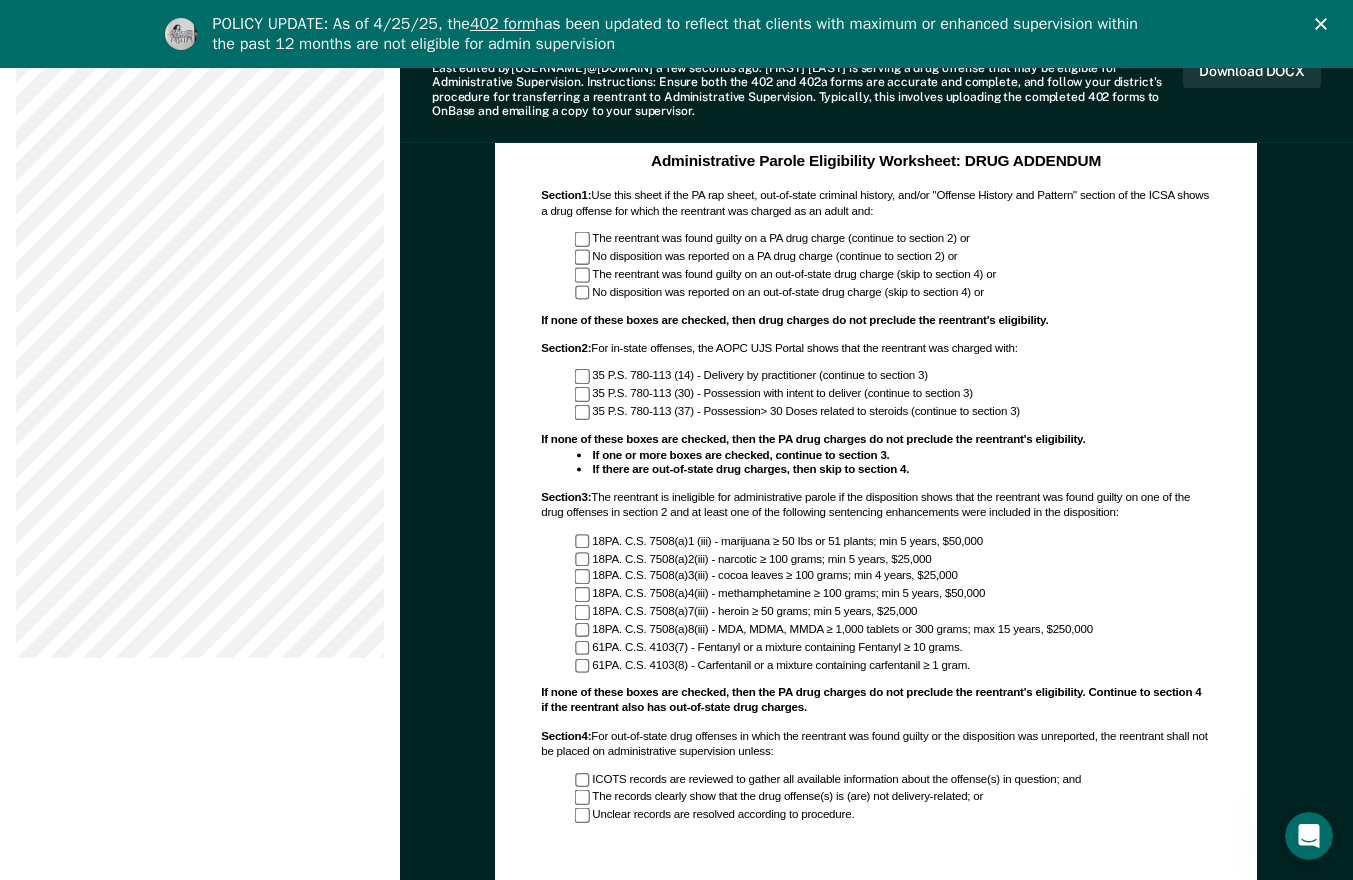 scroll, scrollTop: 1222, scrollLeft: 0, axis: vertical 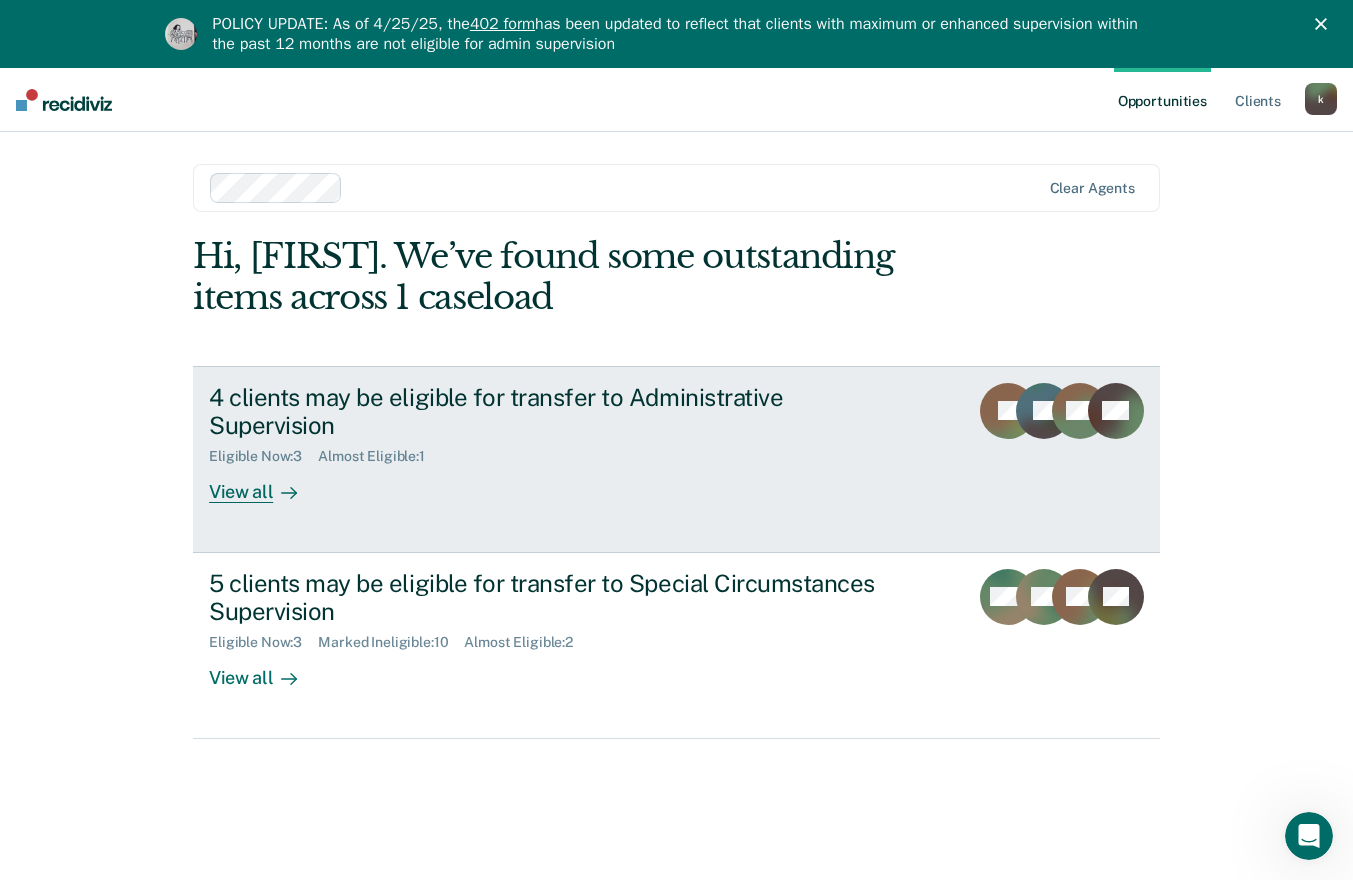 click on "View all" at bounding box center (265, 484) 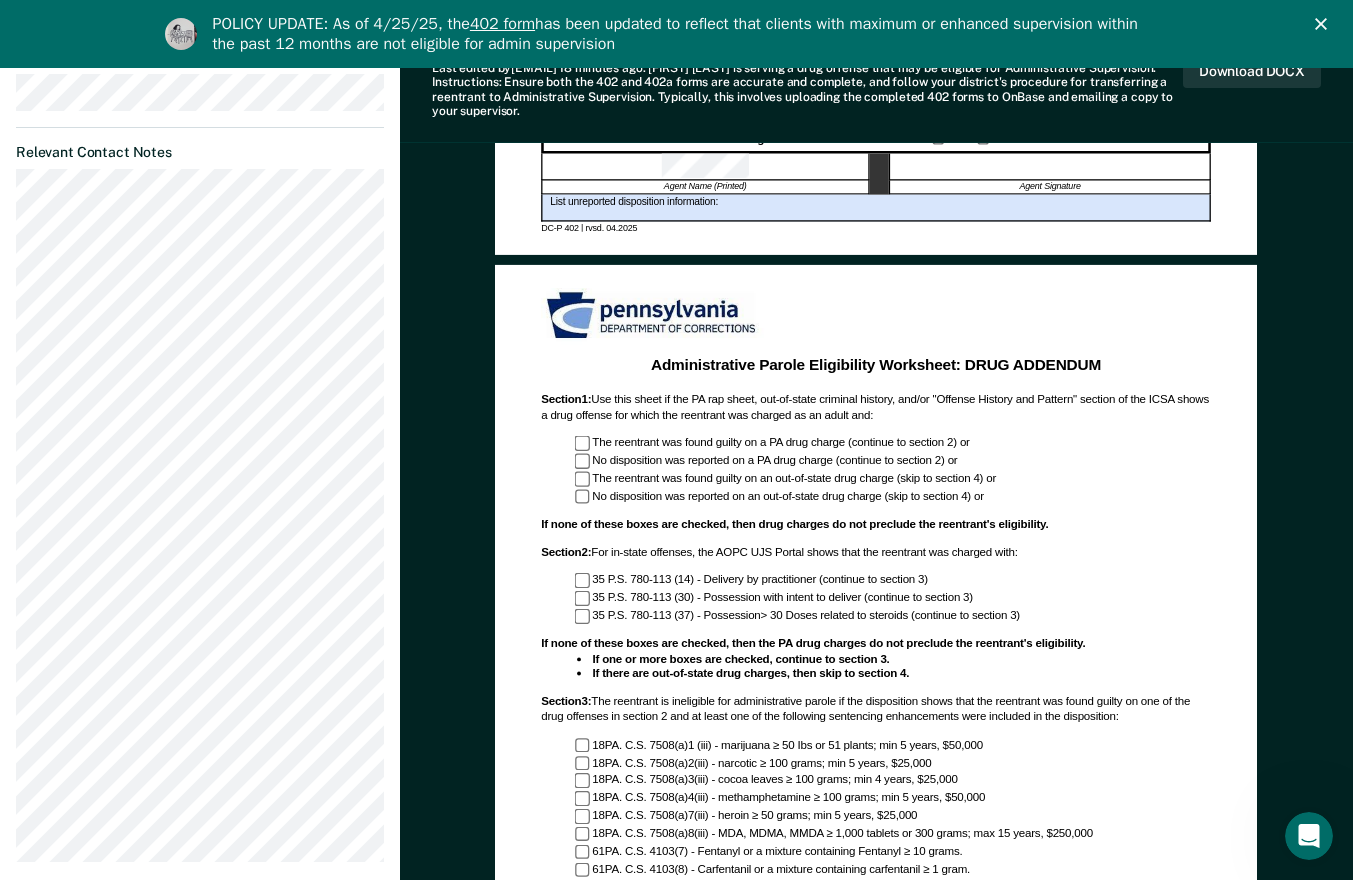 scroll, scrollTop: 1035, scrollLeft: 0, axis: vertical 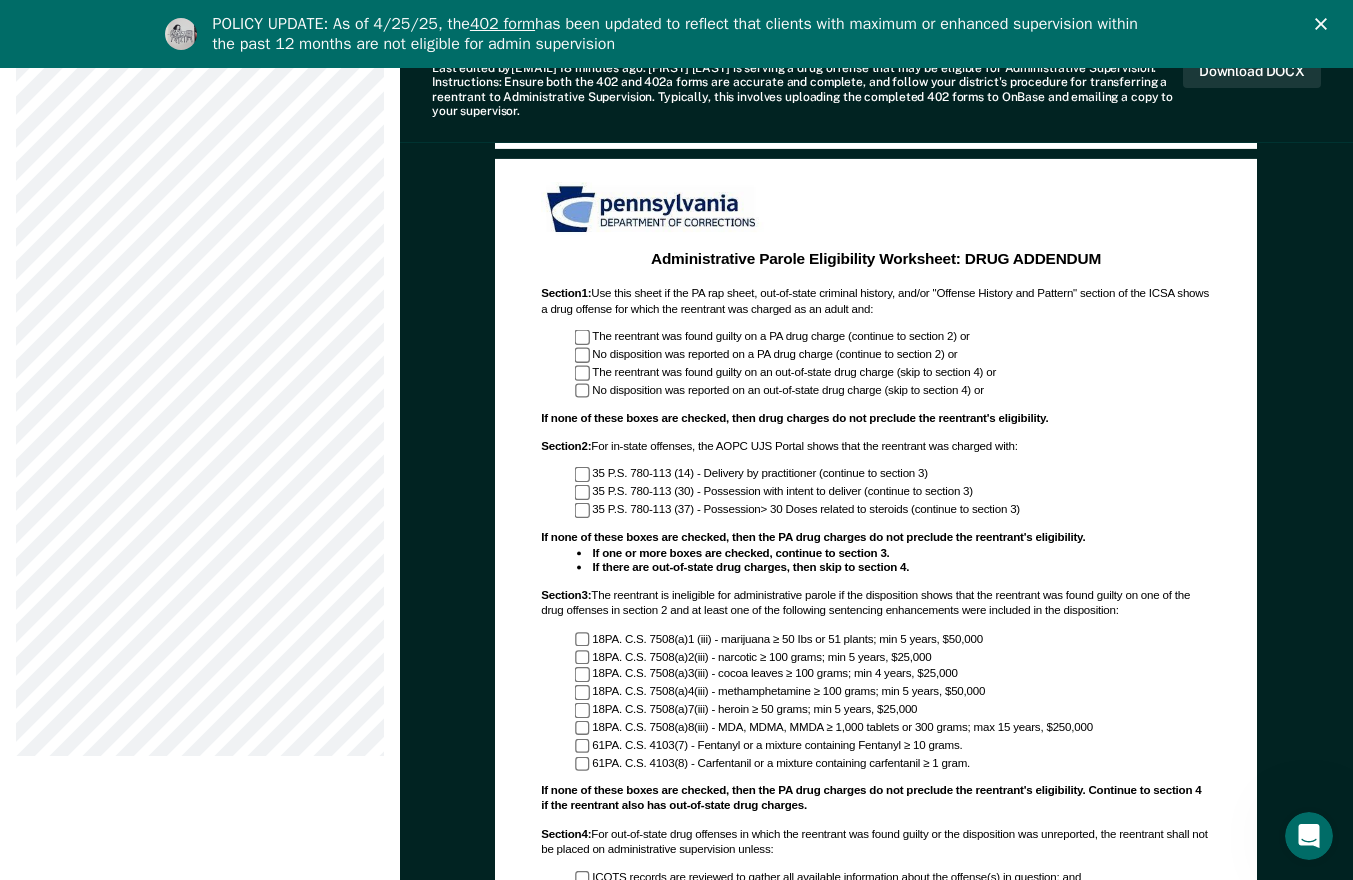 click on "Administrative Parole Eligibility Worksheet: DRUG ADDENDUM Section  1 :  Use this sheet if the PA rap sheet, out-of-state criminal history, and/or "Offense History and Pattern" section of the ICSA shows a drug offense for which the reentrant was charged as an adult and: The reentrant was found guilty on a PA drug charge (continue to section 2) or No disposition was reported on a PA drug charge (continue to section 2) or The reentrant was found guilty on an out-of-state drug charge (skip to section 4) or No disposition was reported on an out-of-state drug charge (skip to section 4) or If none of these boxes are checked, then drug charges do not preclude the reentrant's eligibility. Section  2 :  For in-state offenses, the AOPC UJS Portal shows that the reentrant was charged with: 35 P.S. 780-113 (14) - Delivery by practitioner (continue to section 3) 35 P.S. 780-113 (30) - Possession with intent to deliver (continue to section 3) If one or more boxes are checked, continue to section 3. Section  3 :  Section  4" at bounding box center (876, 561) 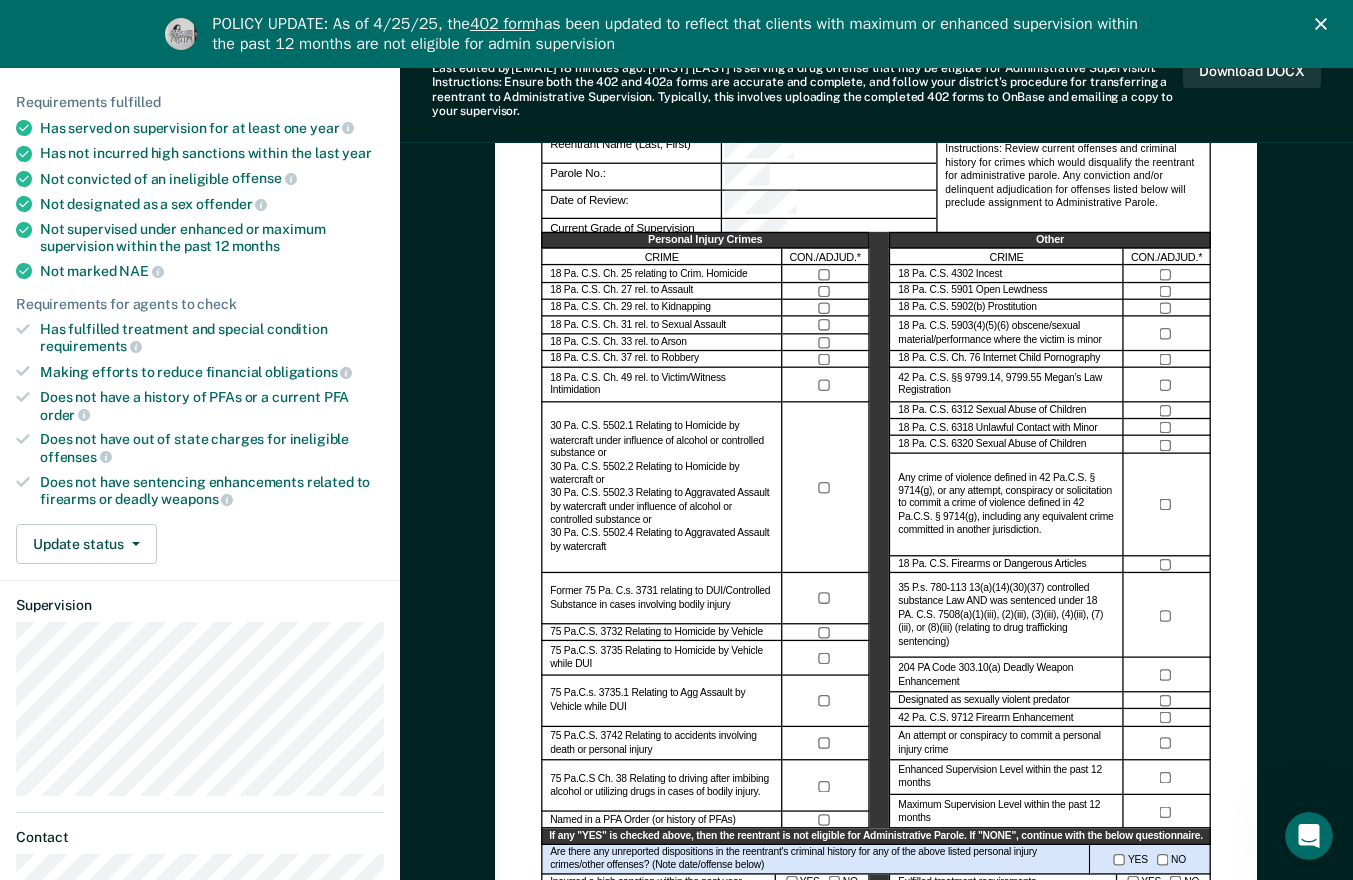 scroll, scrollTop: 233, scrollLeft: 0, axis: vertical 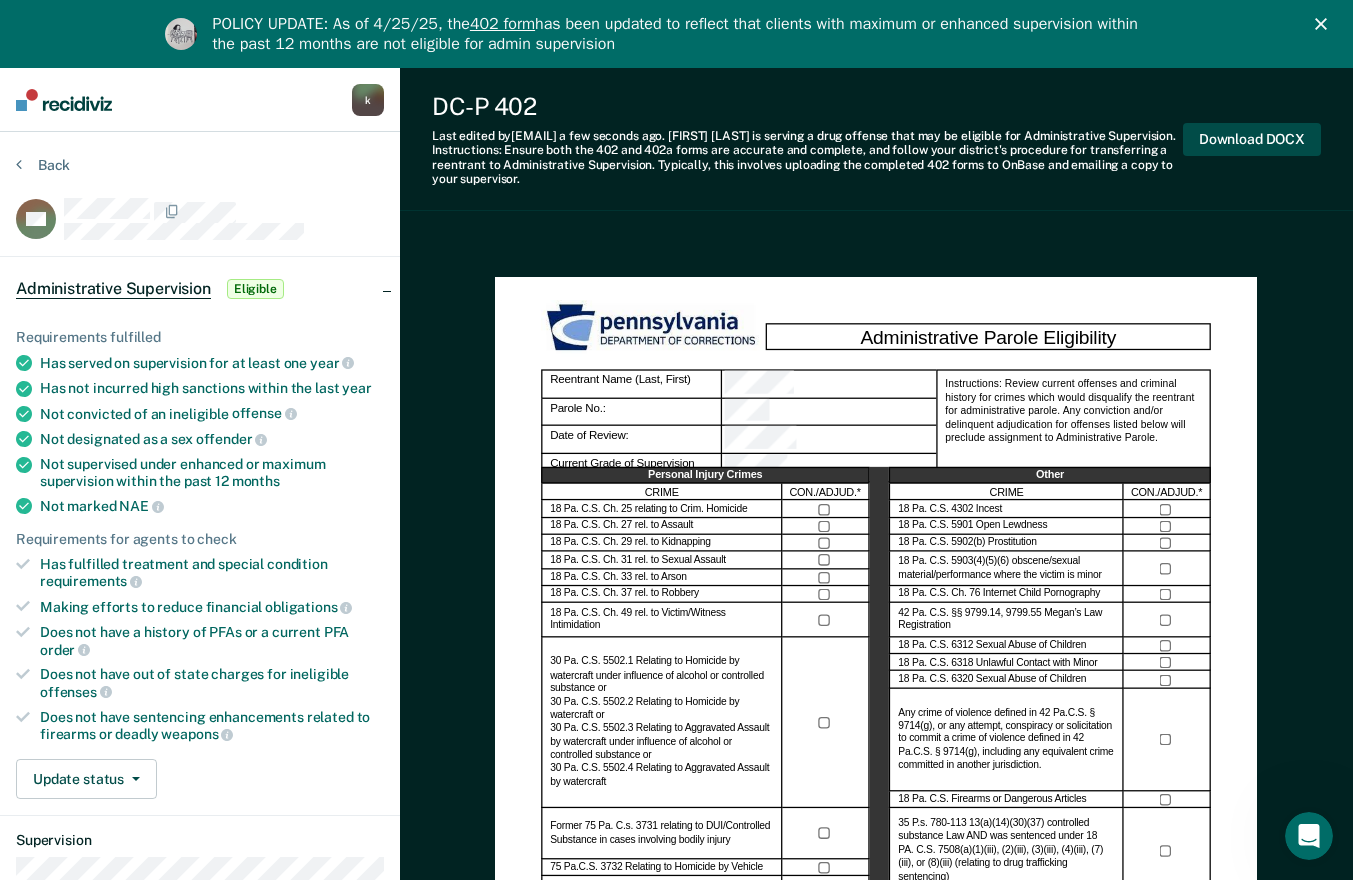 click on "Download DOCX" at bounding box center [1252, 139] 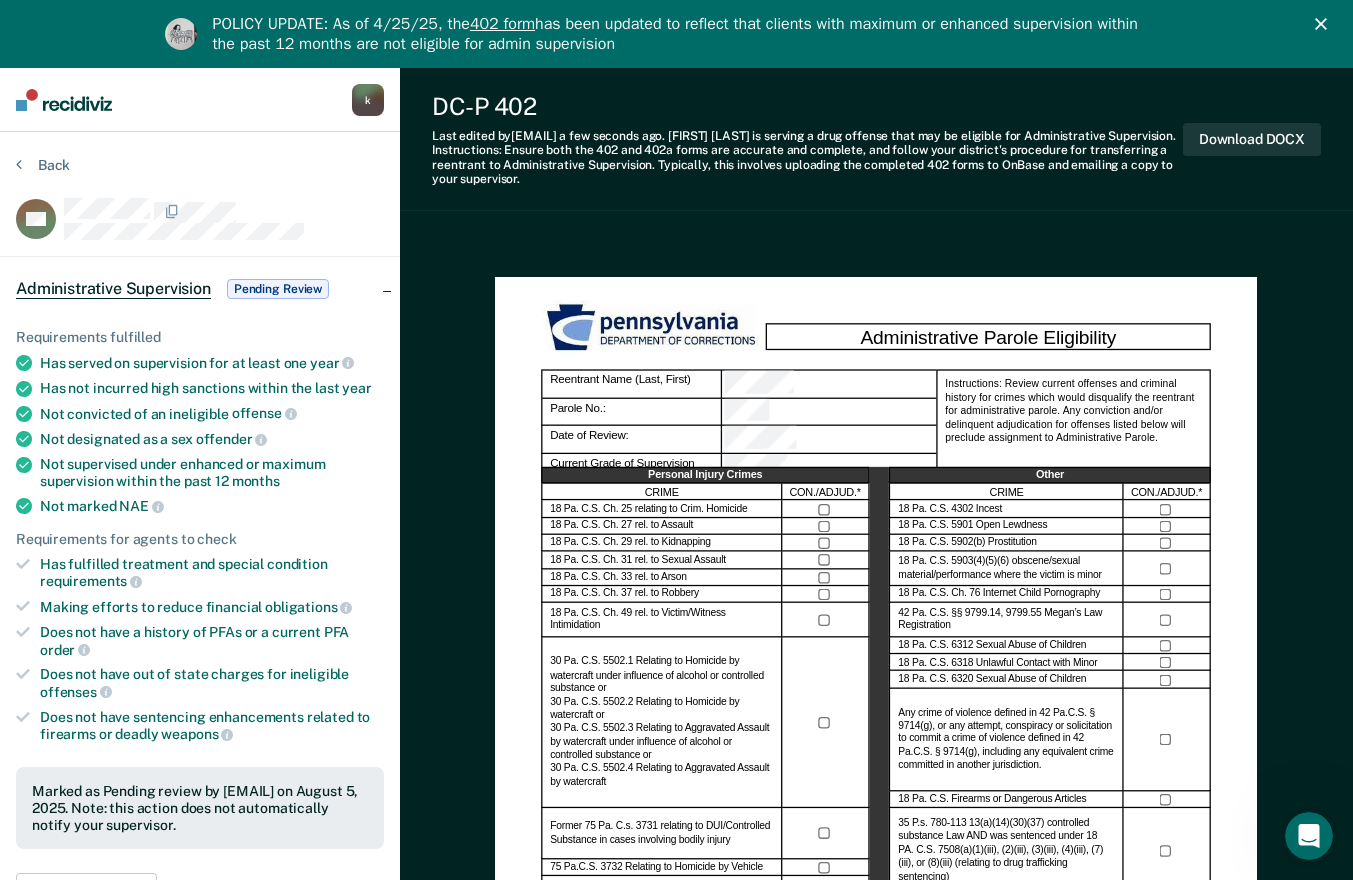 click 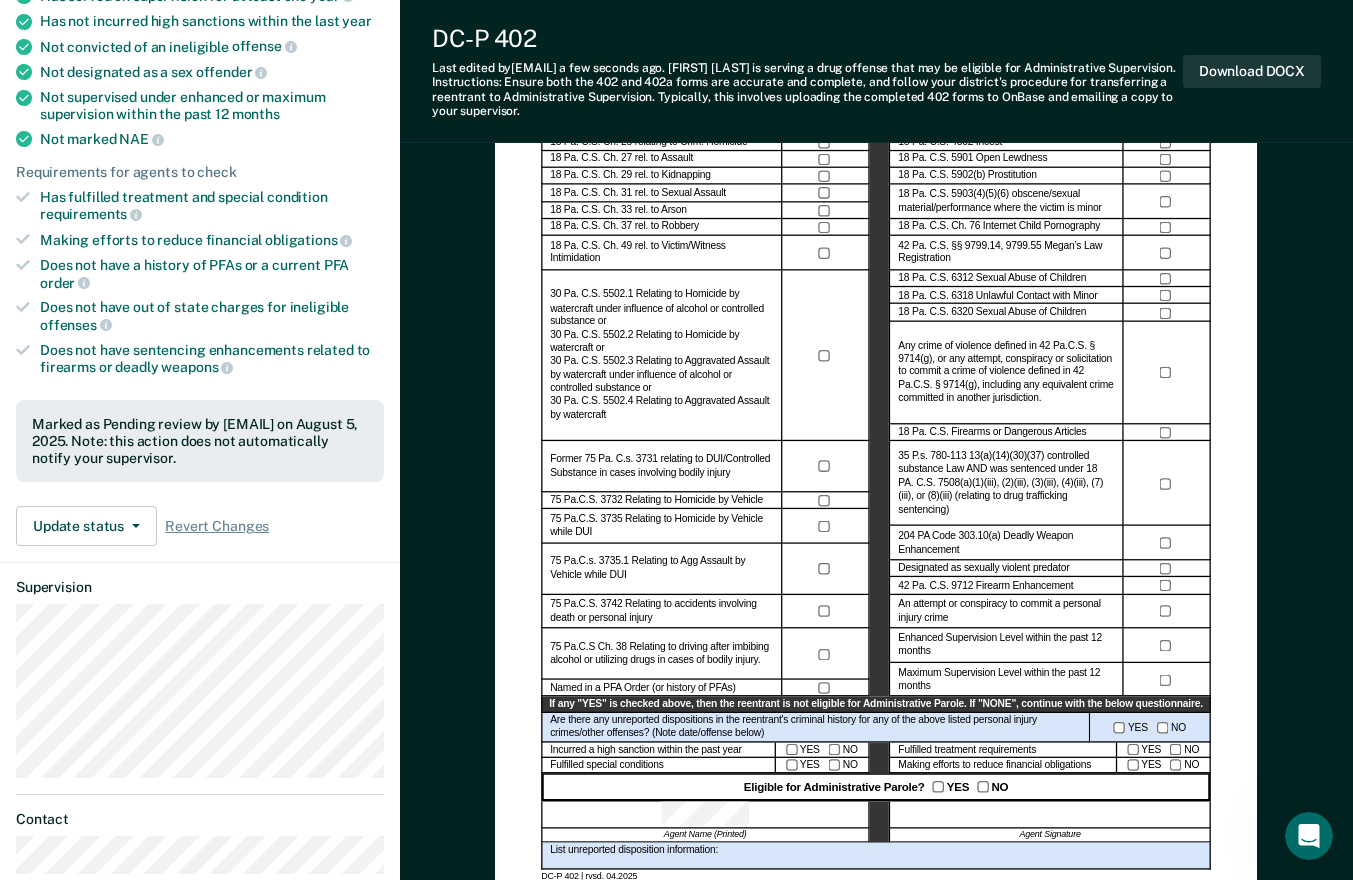scroll, scrollTop: 300, scrollLeft: 0, axis: vertical 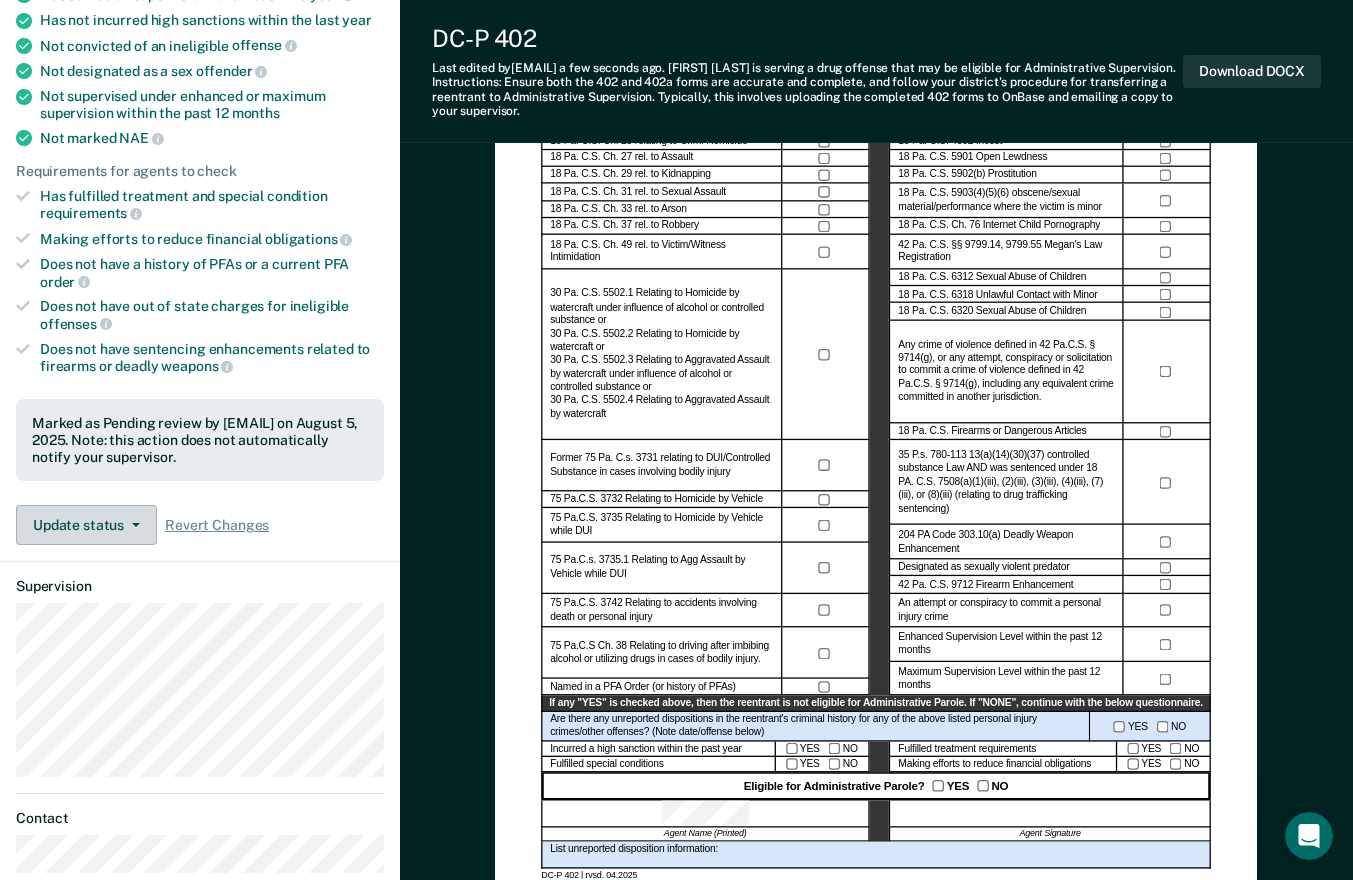 click 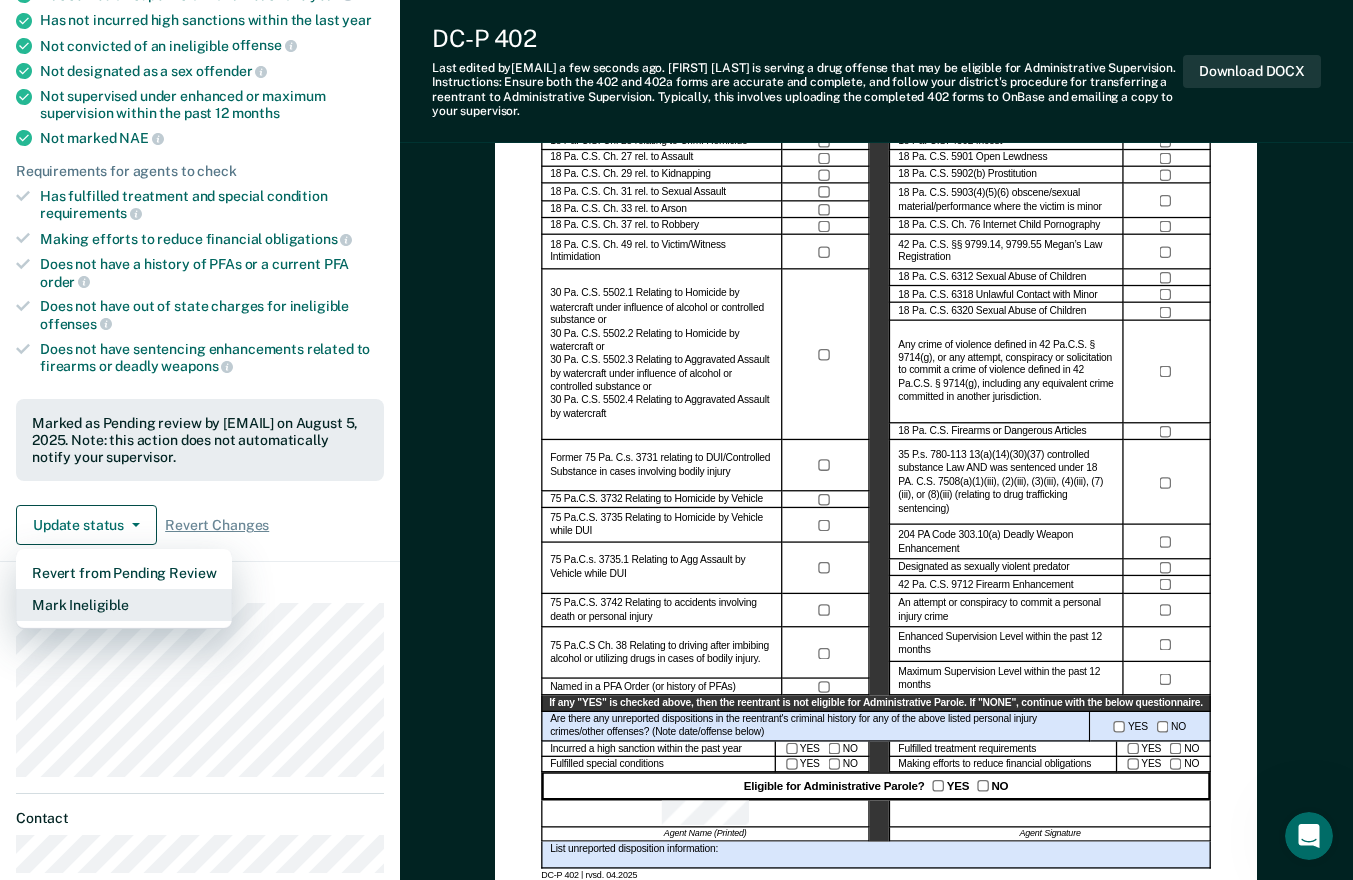 click on "Mark Ineligible" at bounding box center (124, 605) 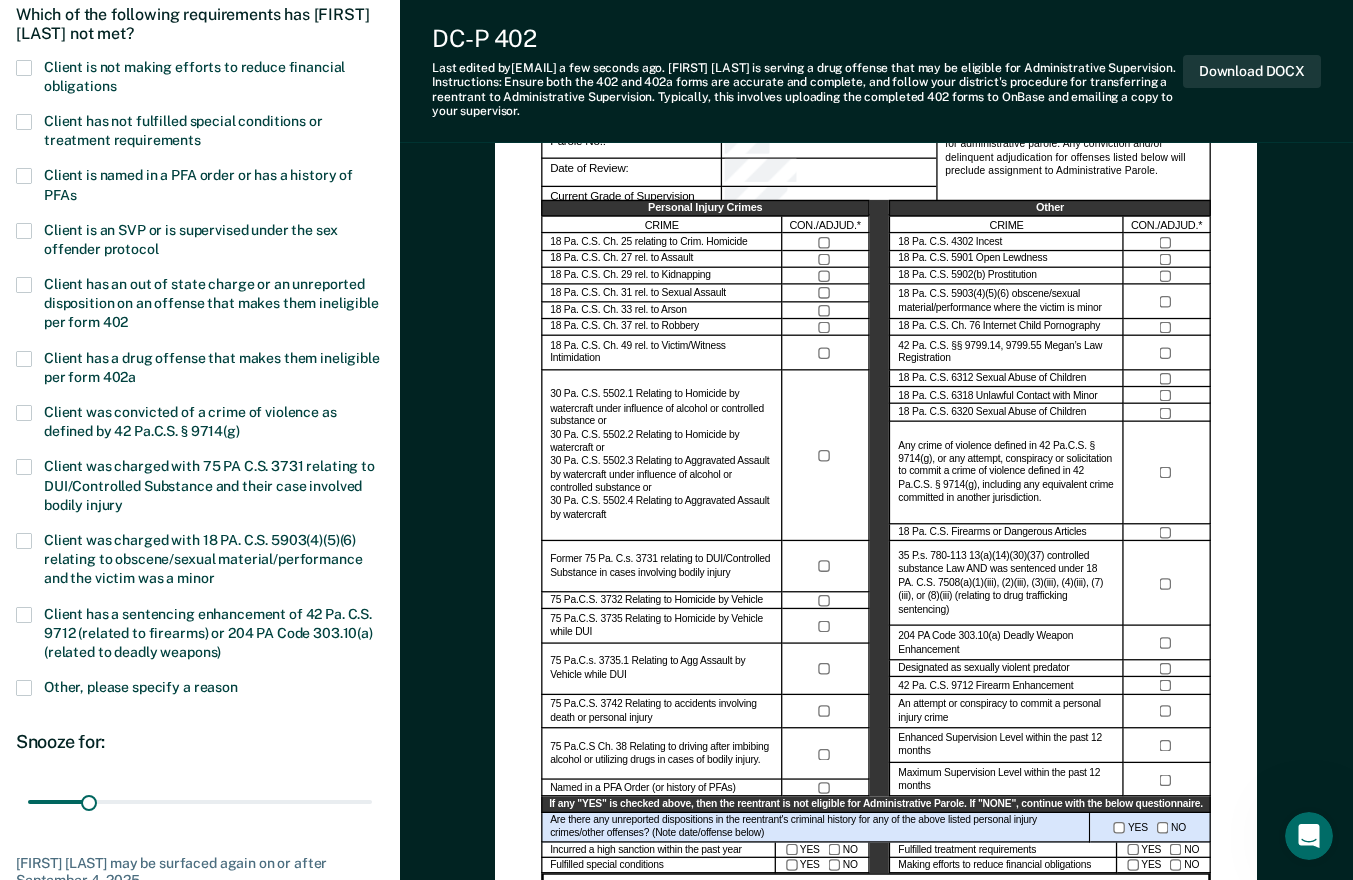 scroll, scrollTop: 201, scrollLeft: 0, axis: vertical 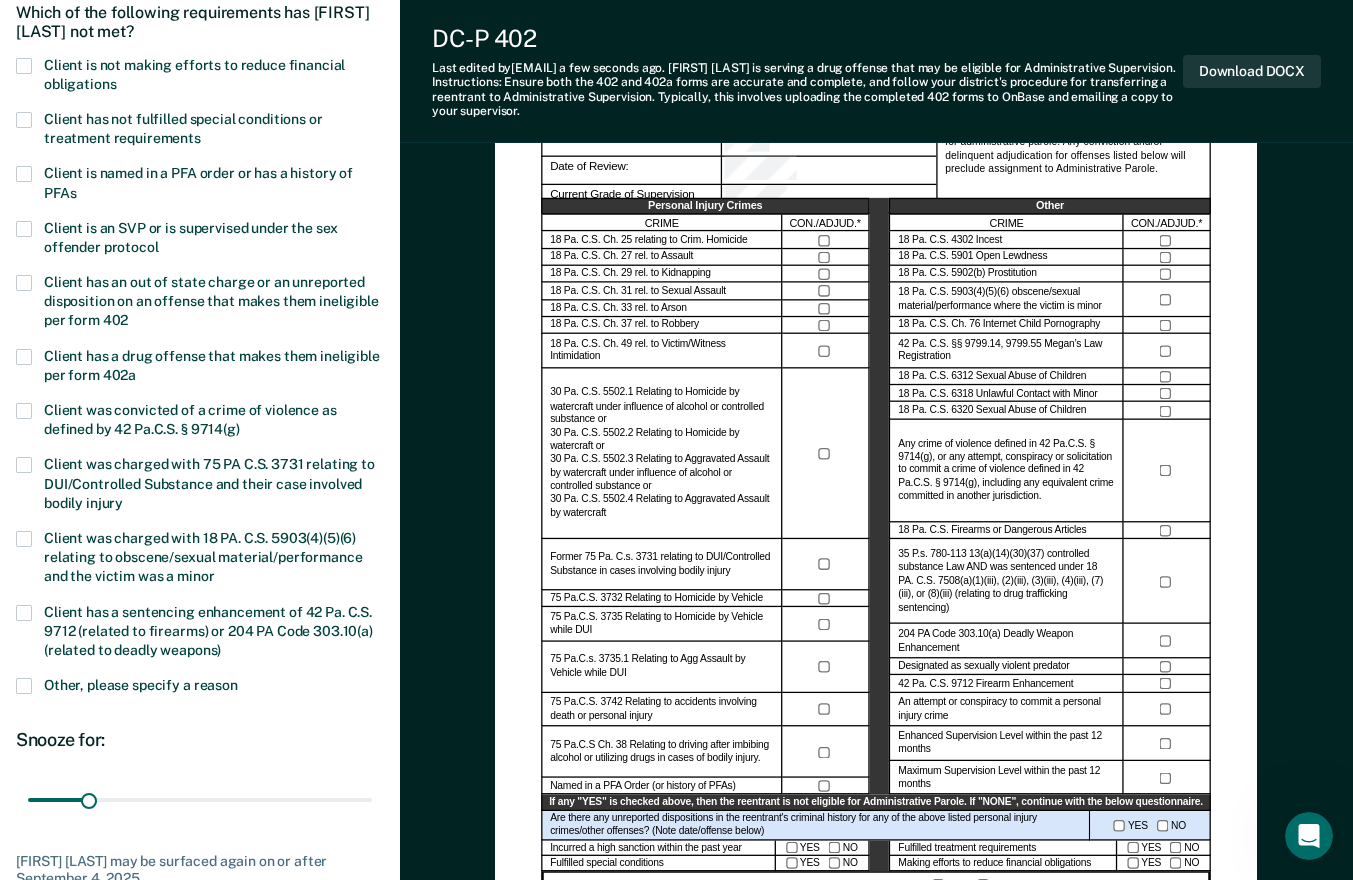 click on "Client has a drug offense that makes them ineligible per form 402a" at bounding box center (212, 365) 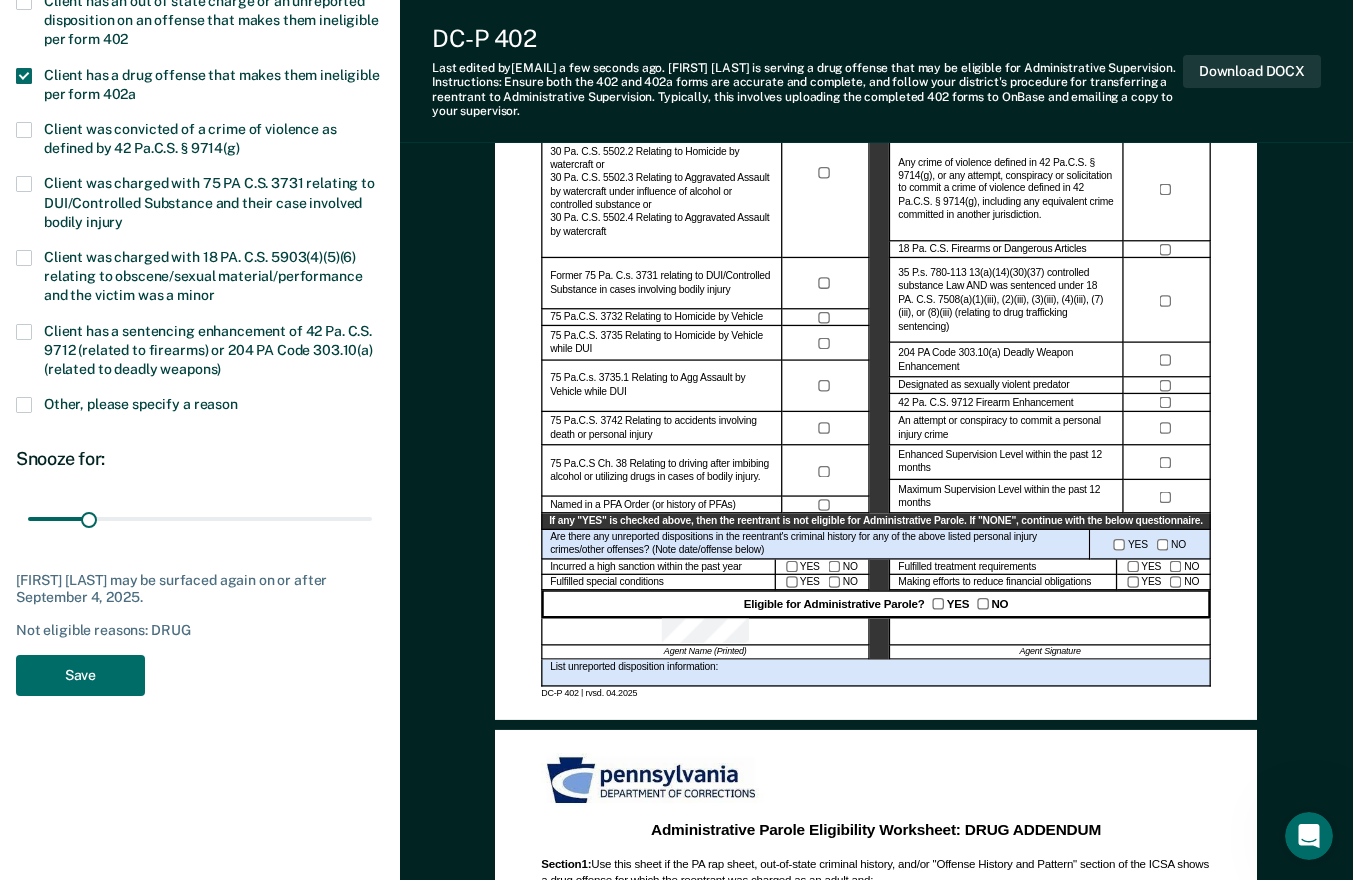 scroll, scrollTop: 484, scrollLeft: 0, axis: vertical 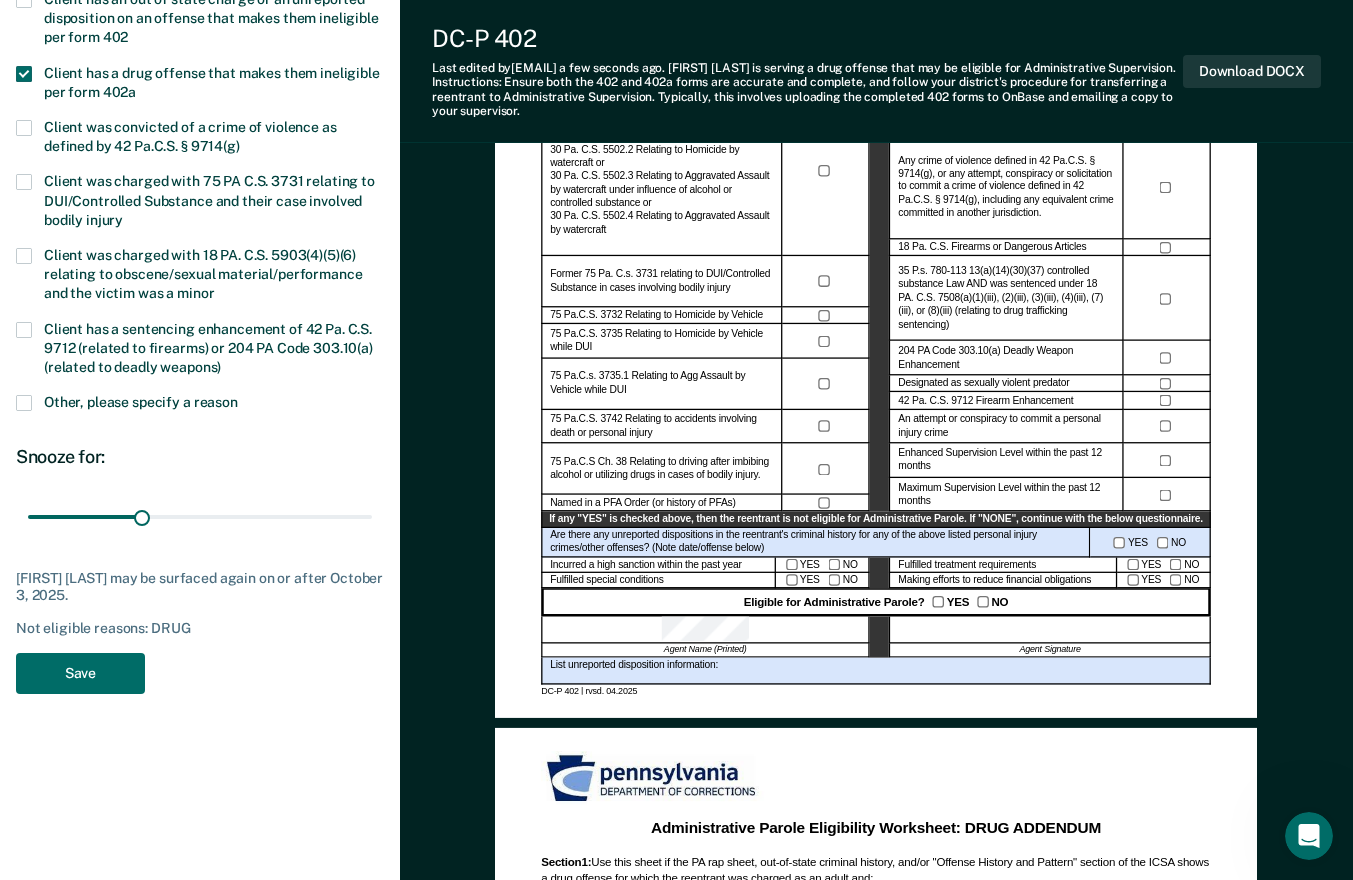 type on "59" 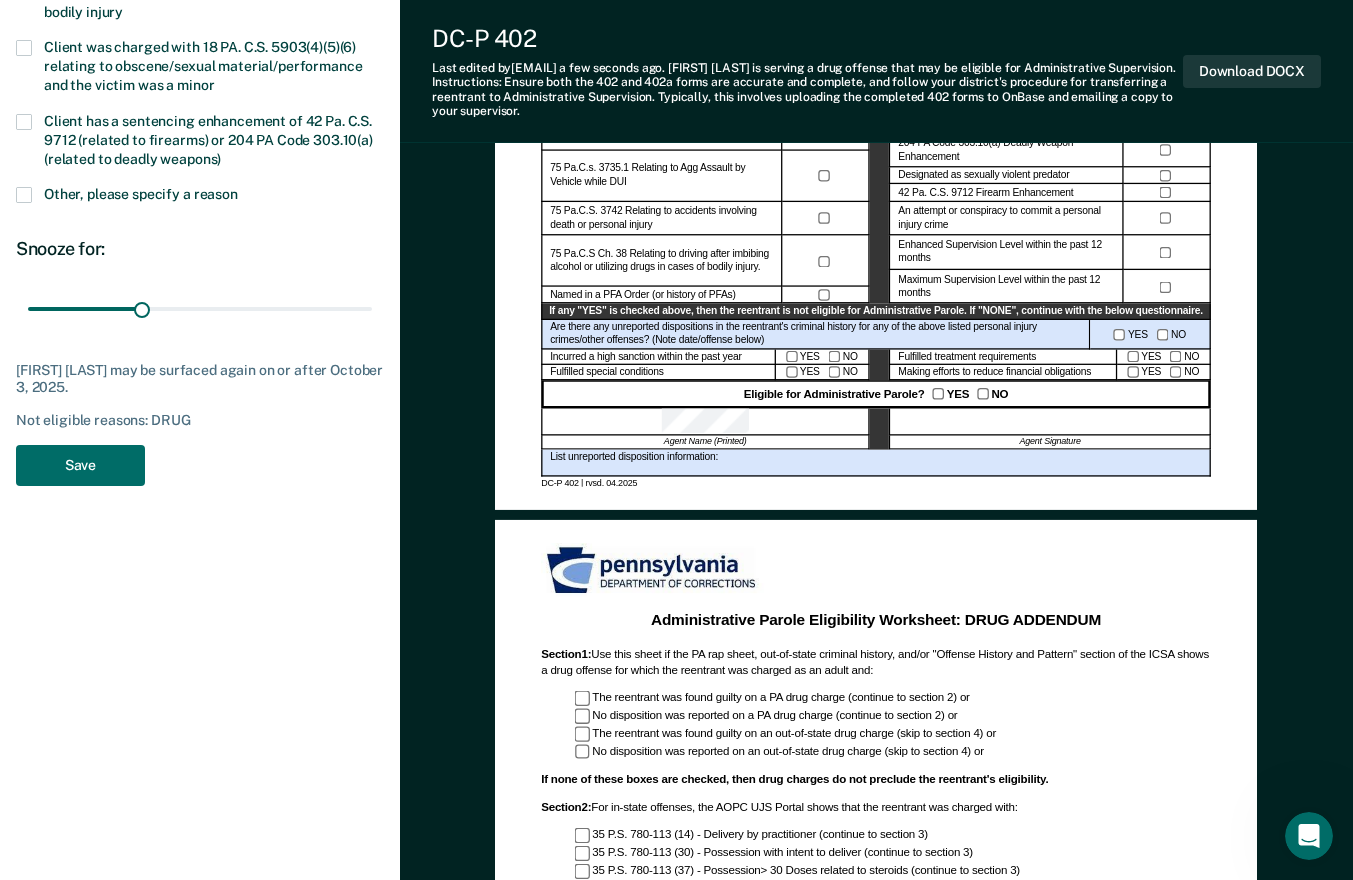scroll, scrollTop: 696, scrollLeft: 0, axis: vertical 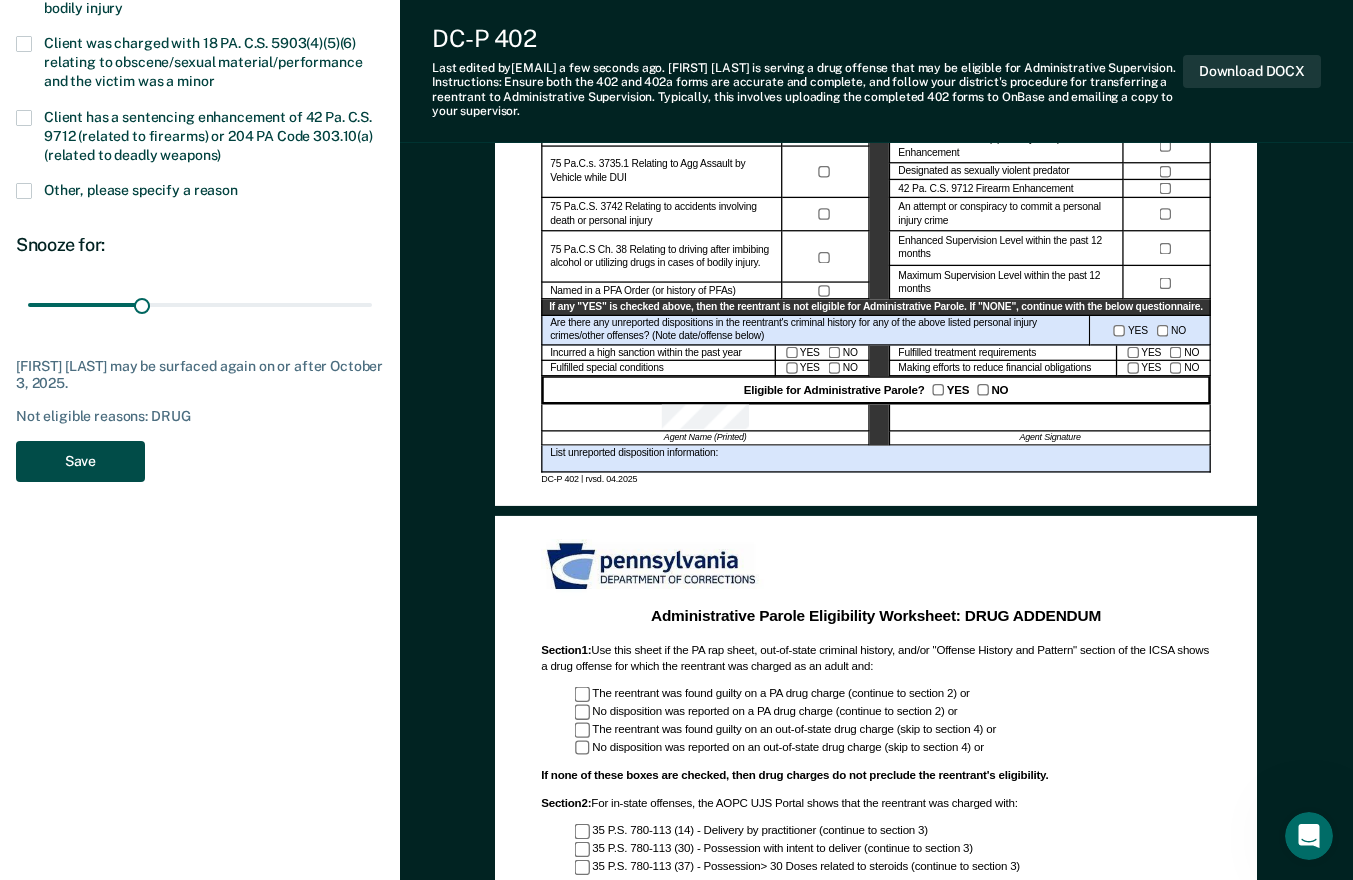 click on "Save" at bounding box center [80, 461] 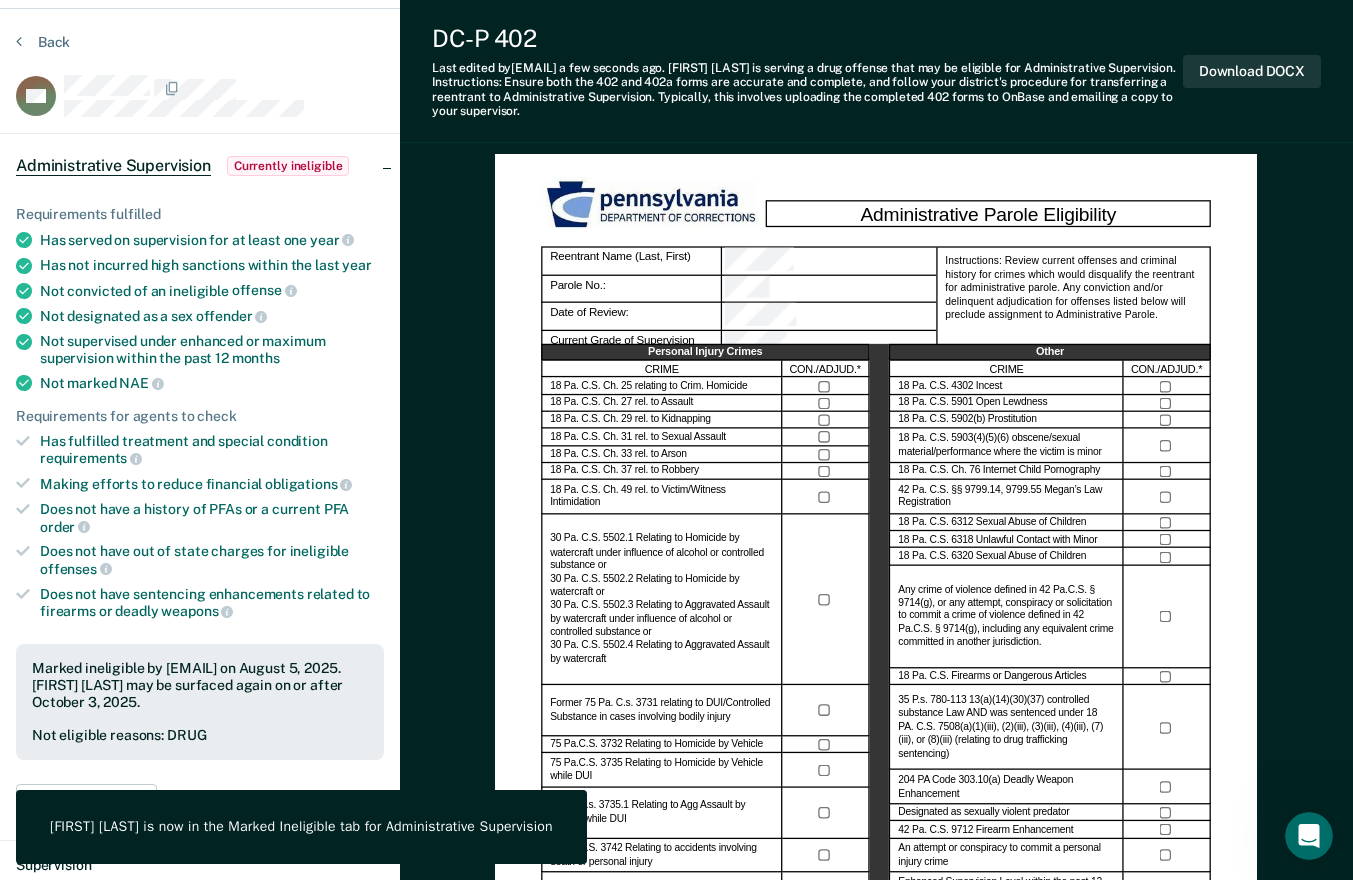 scroll, scrollTop: 0, scrollLeft: 0, axis: both 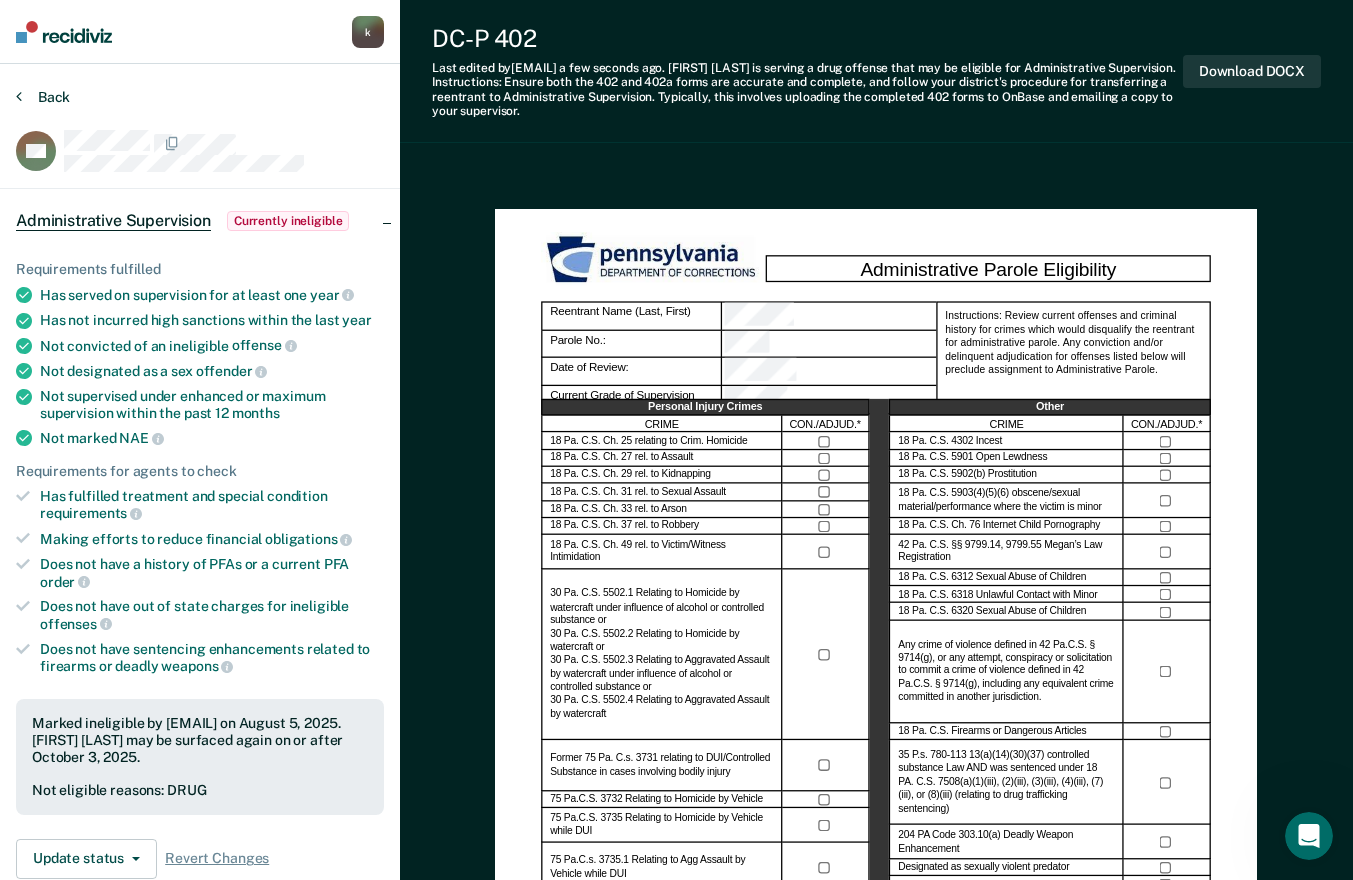 click on "Back" at bounding box center (43, 97) 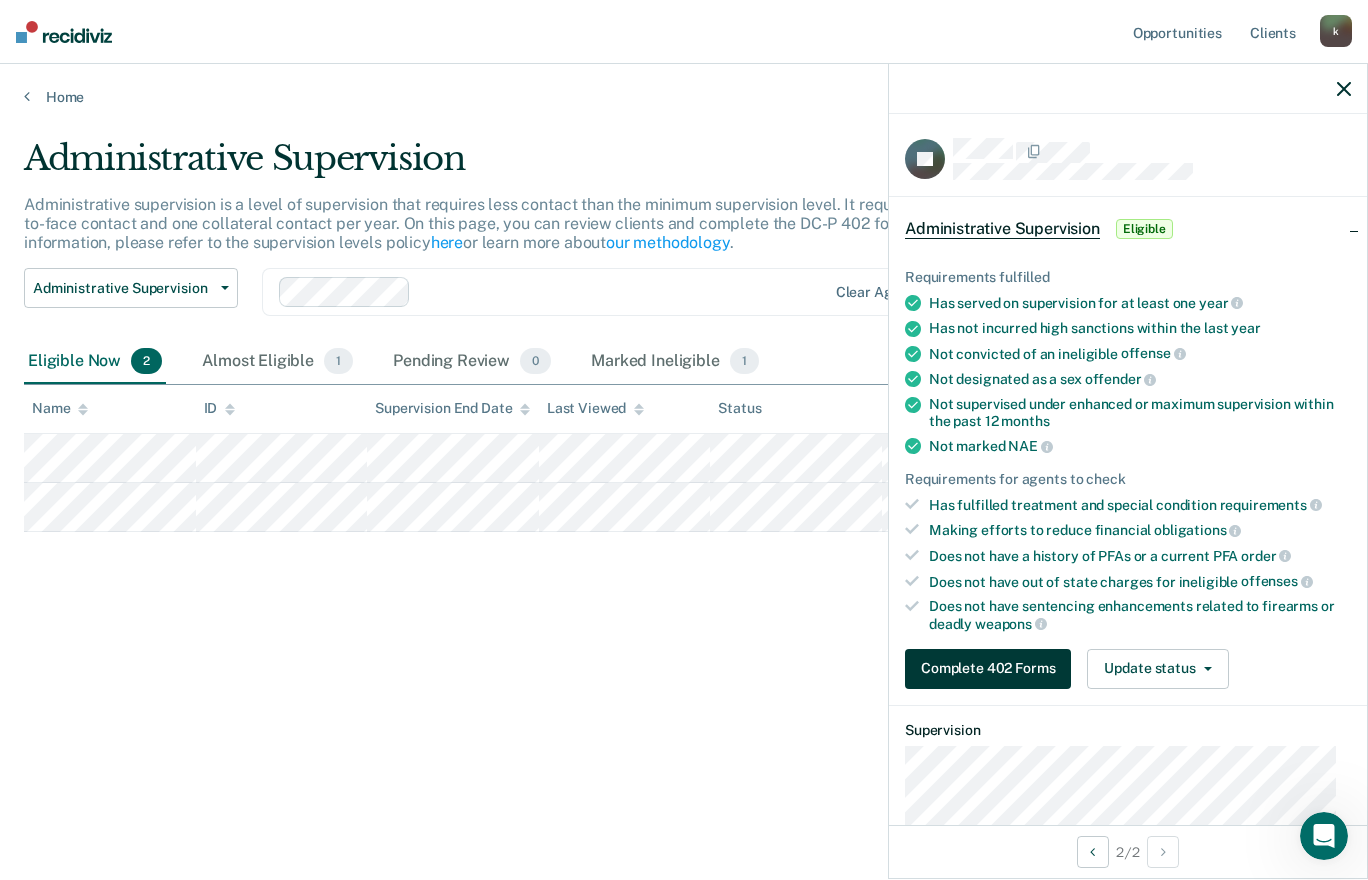click on "Complete 402 Forms" at bounding box center (988, 669) 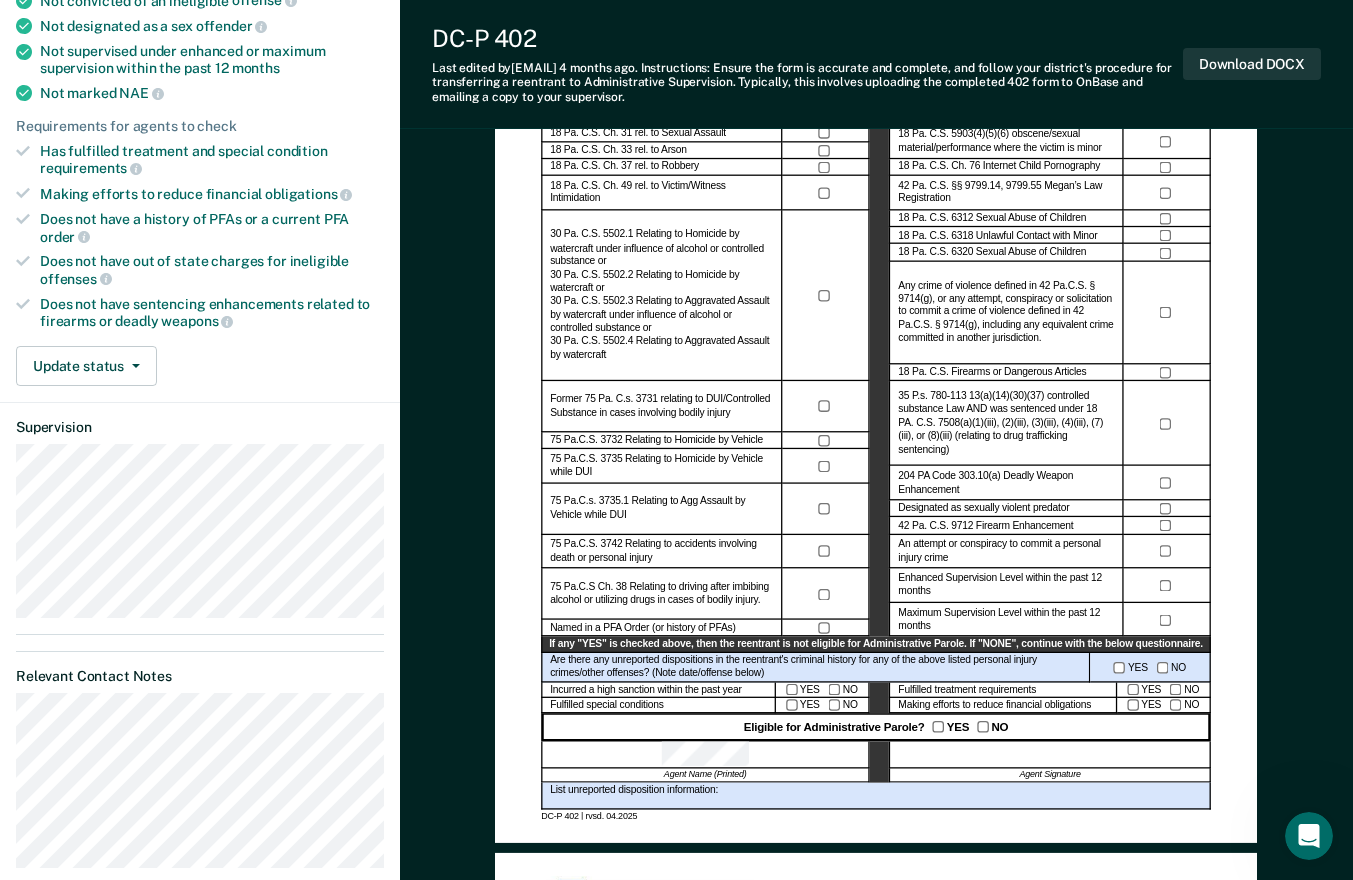scroll, scrollTop: 346, scrollLeft: 0, axis: vertical 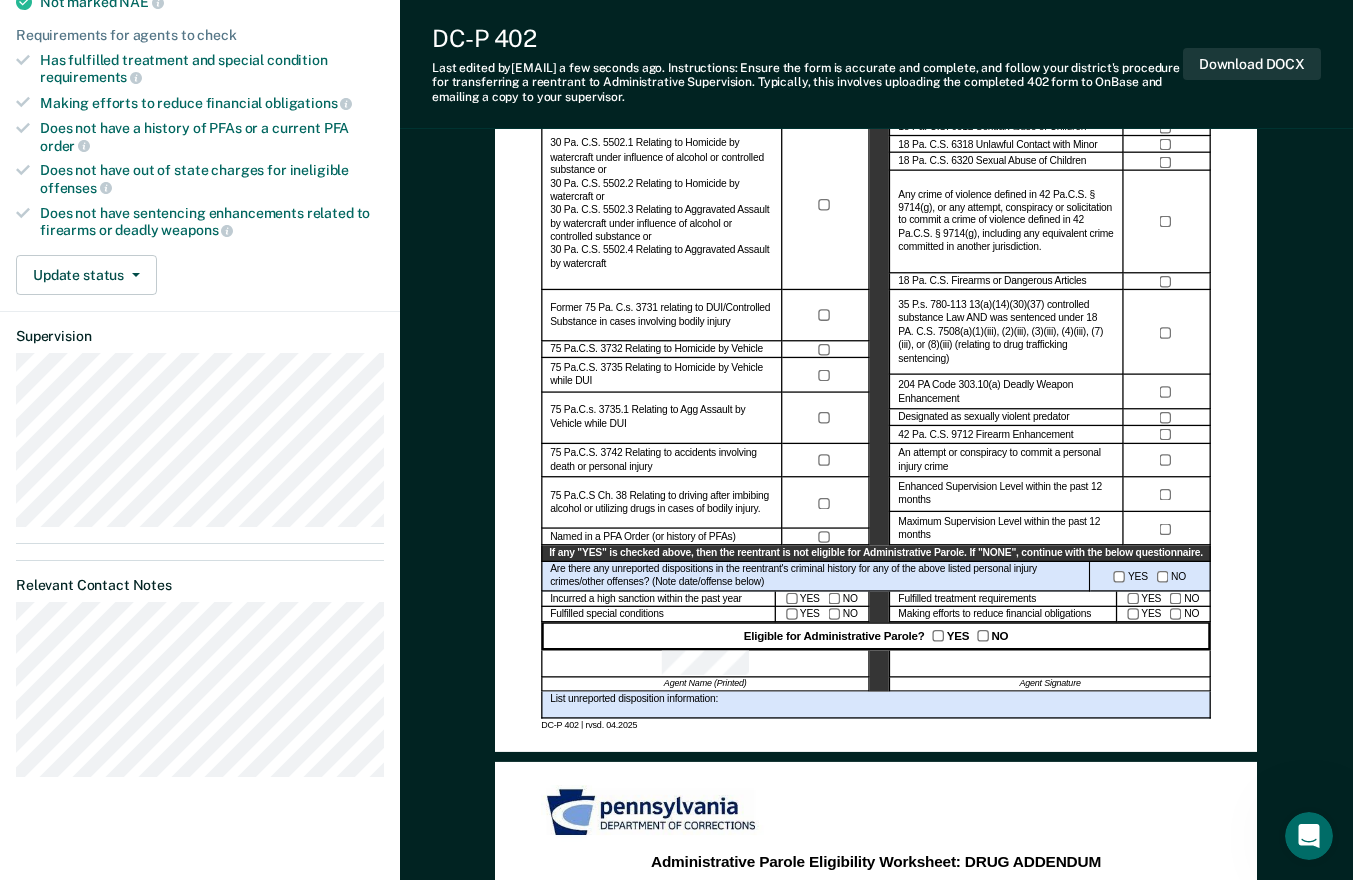 click on "Administrative Parole Eligibility Reentrant Name (Last, First) Parole No.: Date of Review: Current Grade of Supervision Instructions: Review current offenses and criminal history for crimes which would disqualify the reentrant for administrative parole. Any conviction and/or delinquent adjudication for offenses listed below will preclude assignment to Administrative Parole. Personal Injury Crimes CRIME CON./ADJUD.* 18 Pa. C.S. Ch. 25 relating to Crim. Homicide 18 Pa. C.S. Ch. 27 rel. to Assault 18 Pa. C.S. Ch. 29 rel. to Kidnapping 18 Pa. C.S. Ch. 31 rel. to Sexual Assault 18 Pa. C.S. Ch. 33 rel. to Arson 18 Pa. C.S. Ch. 37 rel. to Robbery 18 Pa. C.S. Ch. 49 rel. to Victim/Witness Intimidation Former 75 Pa. C.s. 3731 relating to DUI/Controlled Substance in cases involving bodily injury 75 Pa.C.S. 3732 Relating to Homicide by Vehicle 75 Pa.C.S. 3735 Relating to Homicide by Vehicle while DUI 75 Pa.C.s. 3735.1 Relating to Agg Assault by Vehicle while DUI Named in a PFA Order (or history of PFAs) Other CRIME YES" at bounding box center [876, 828] 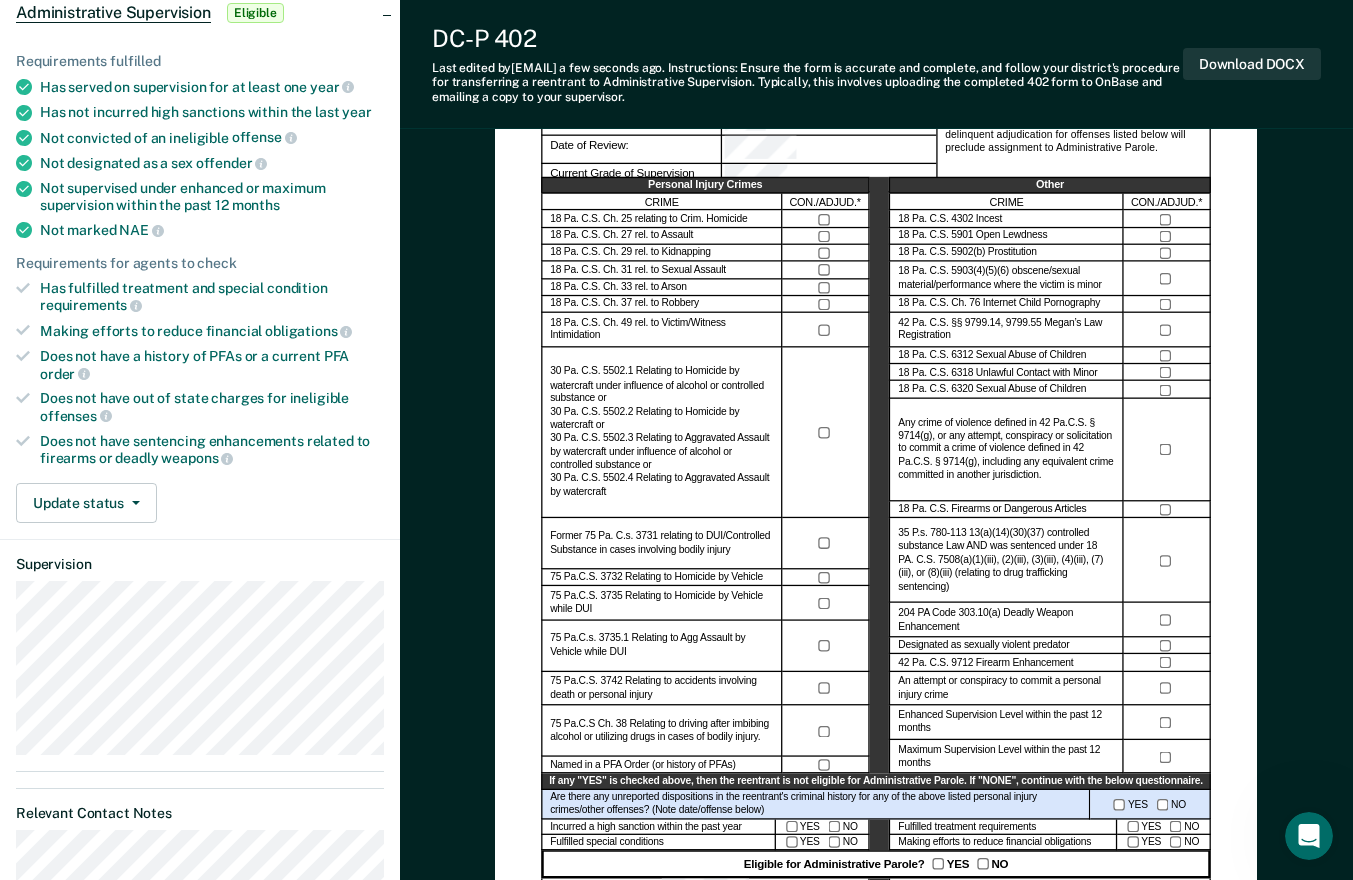 scroll, scrollTop: 183, scrollLeft: 0, axis: vertical 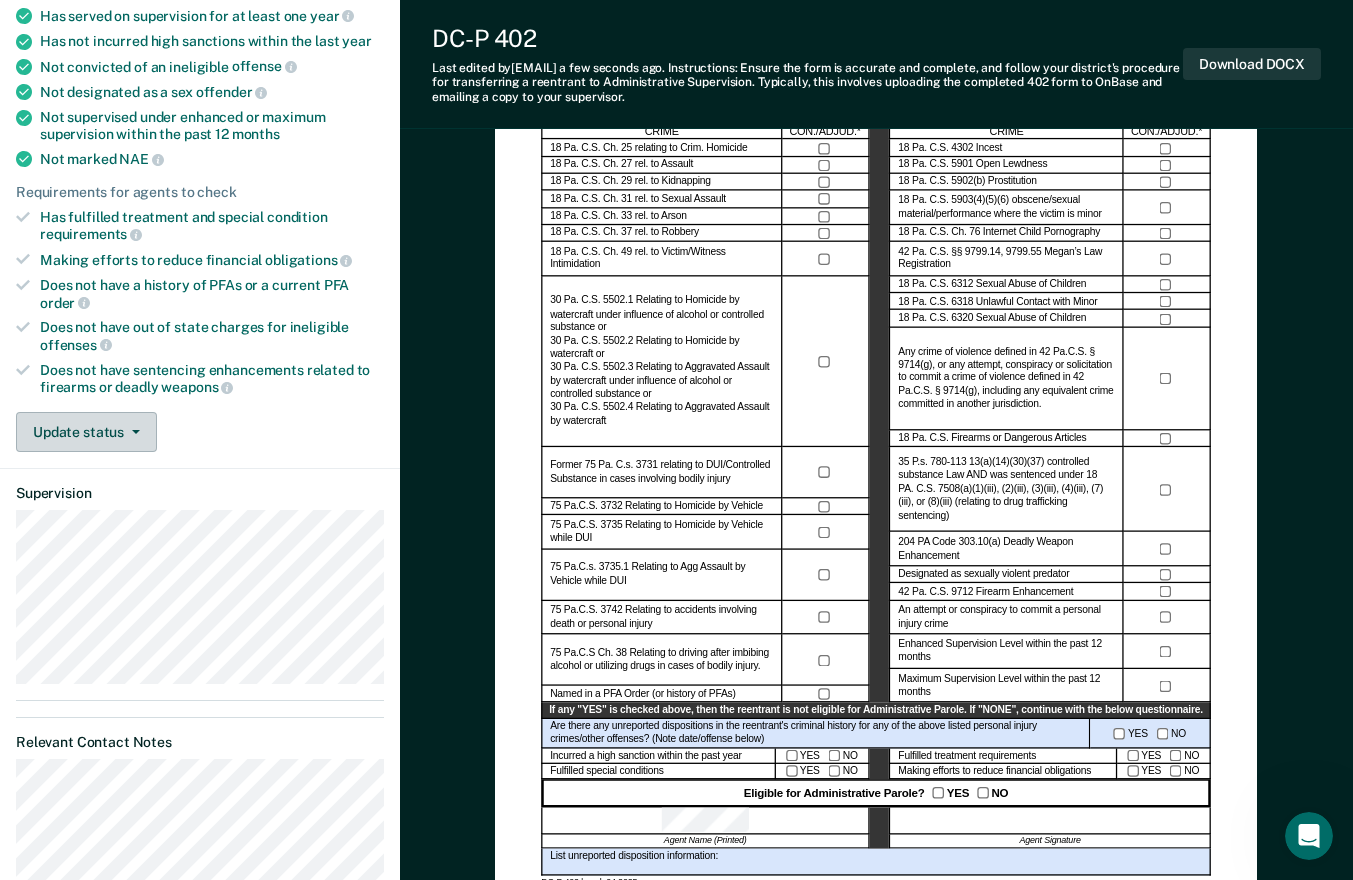 click on "Update status" at bounding box center [86, 432] 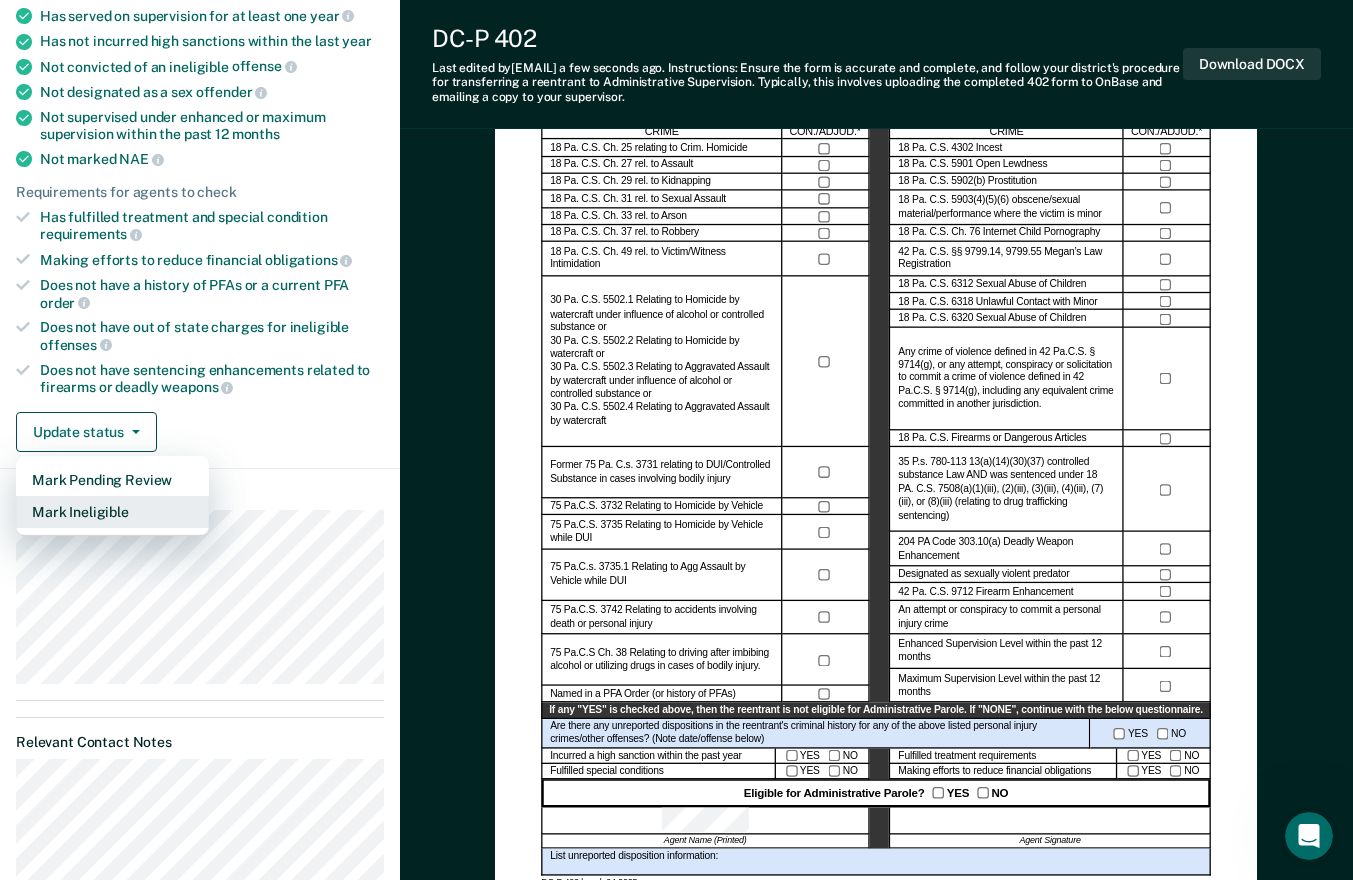 click on "Mark Ineligible" at bounding box center [112, 512] 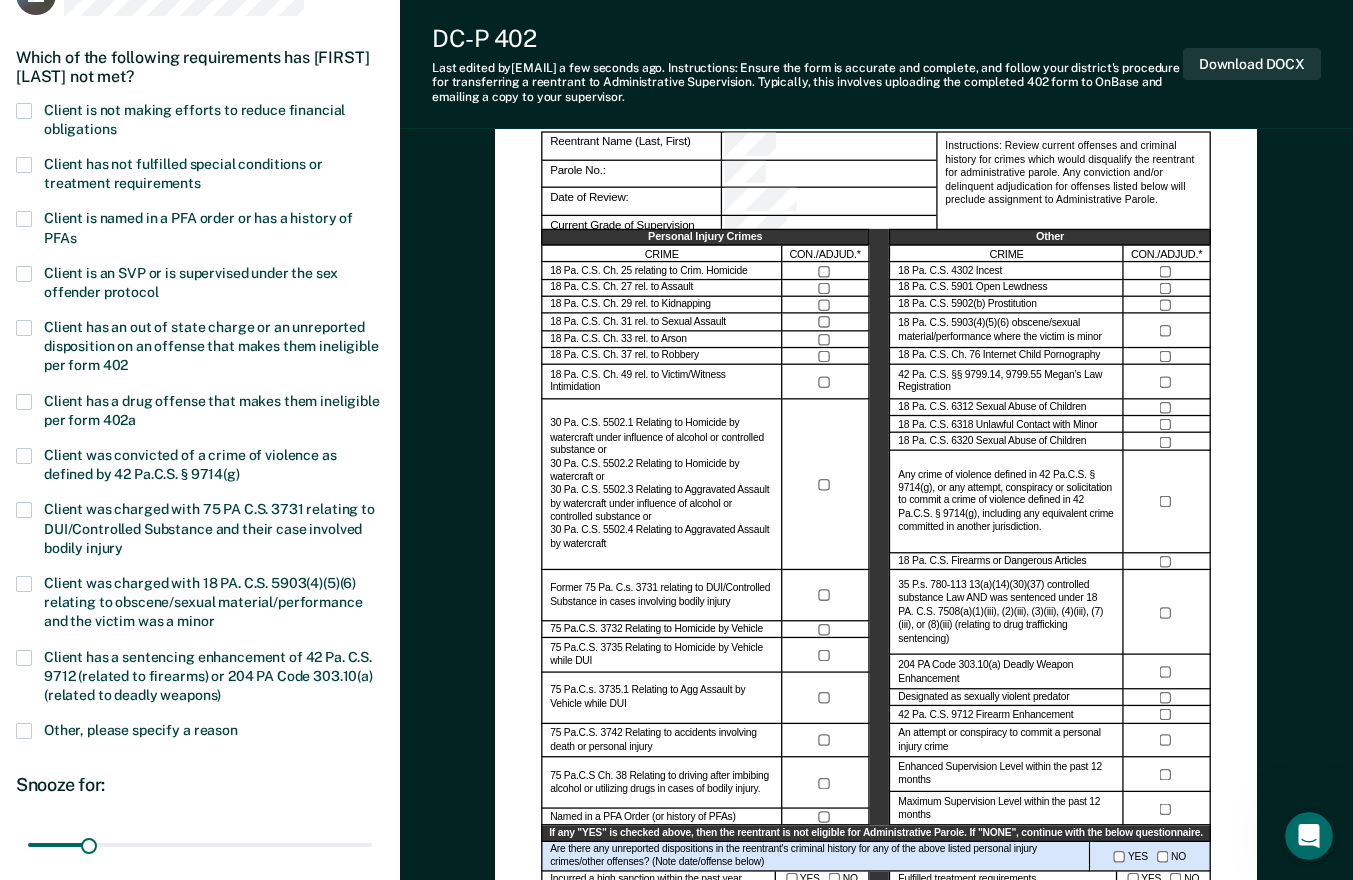 scroll, scrollTop: 154, scrollLeft: 0, axis: vertical 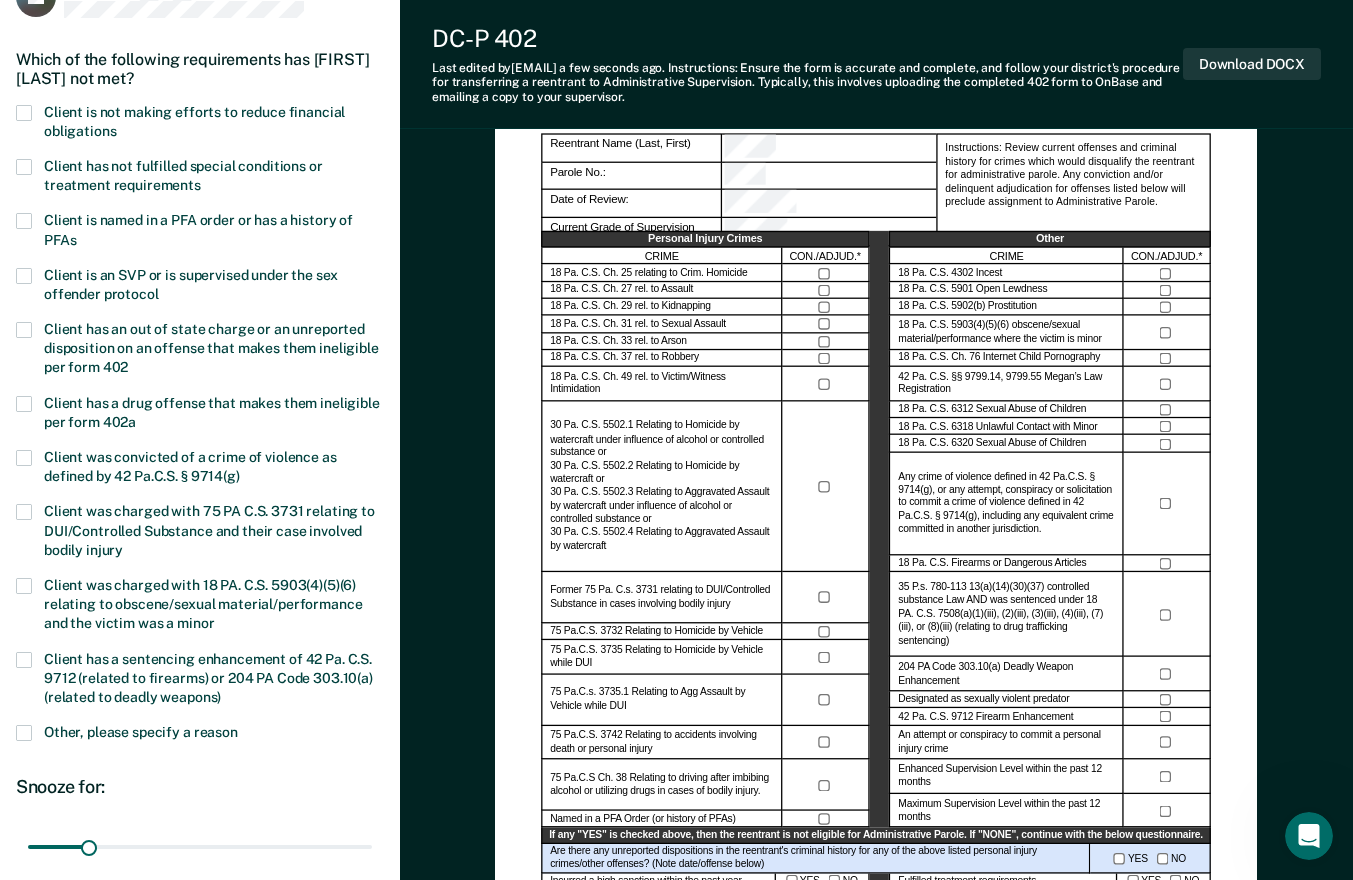 click at bounding box center [24, 113] 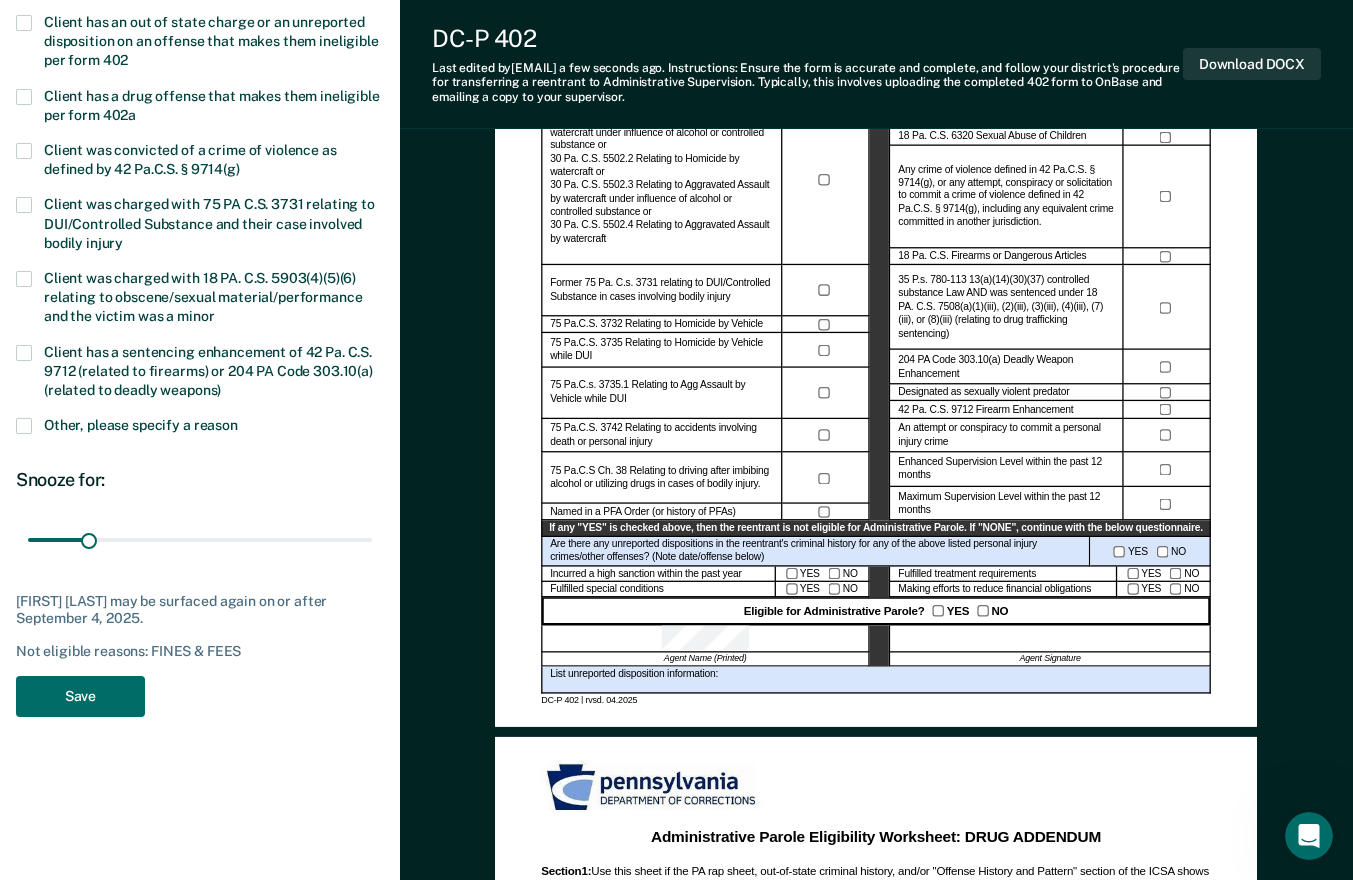scroll, scrollTop: 467, scrollLeft: 0, axis: vertical 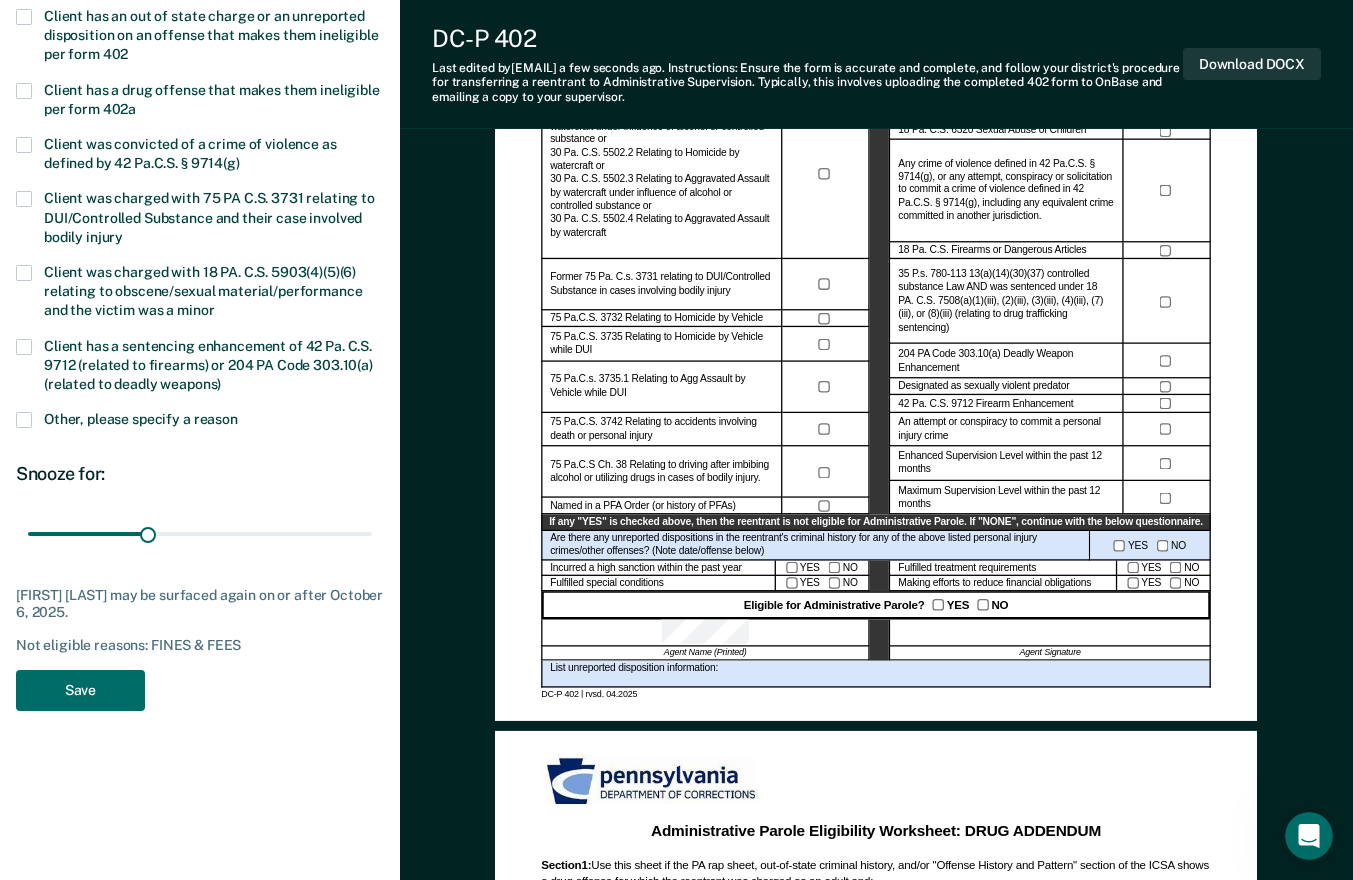 type on "62" 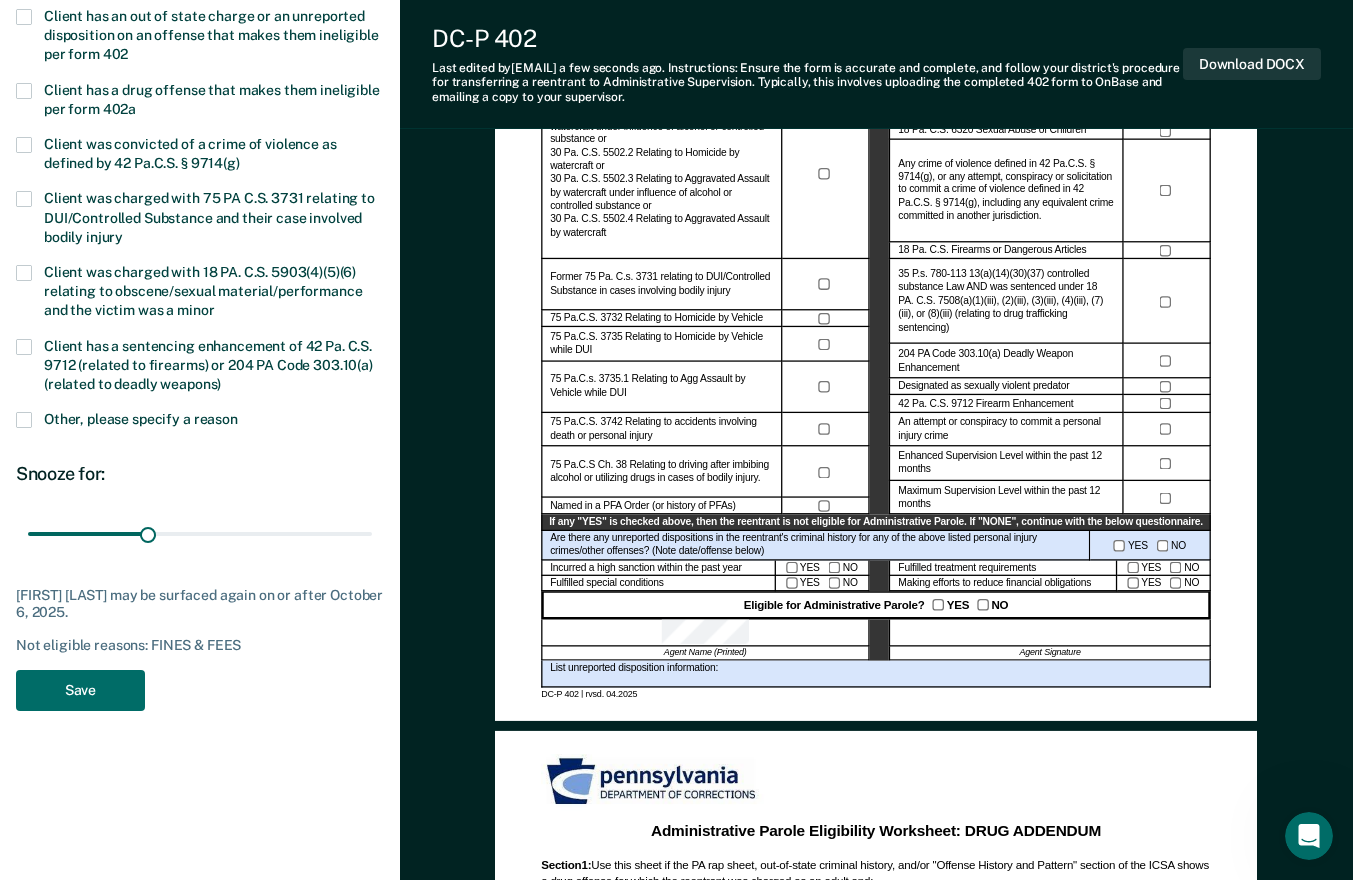 click on "Save" at bounding box center [80, 690] 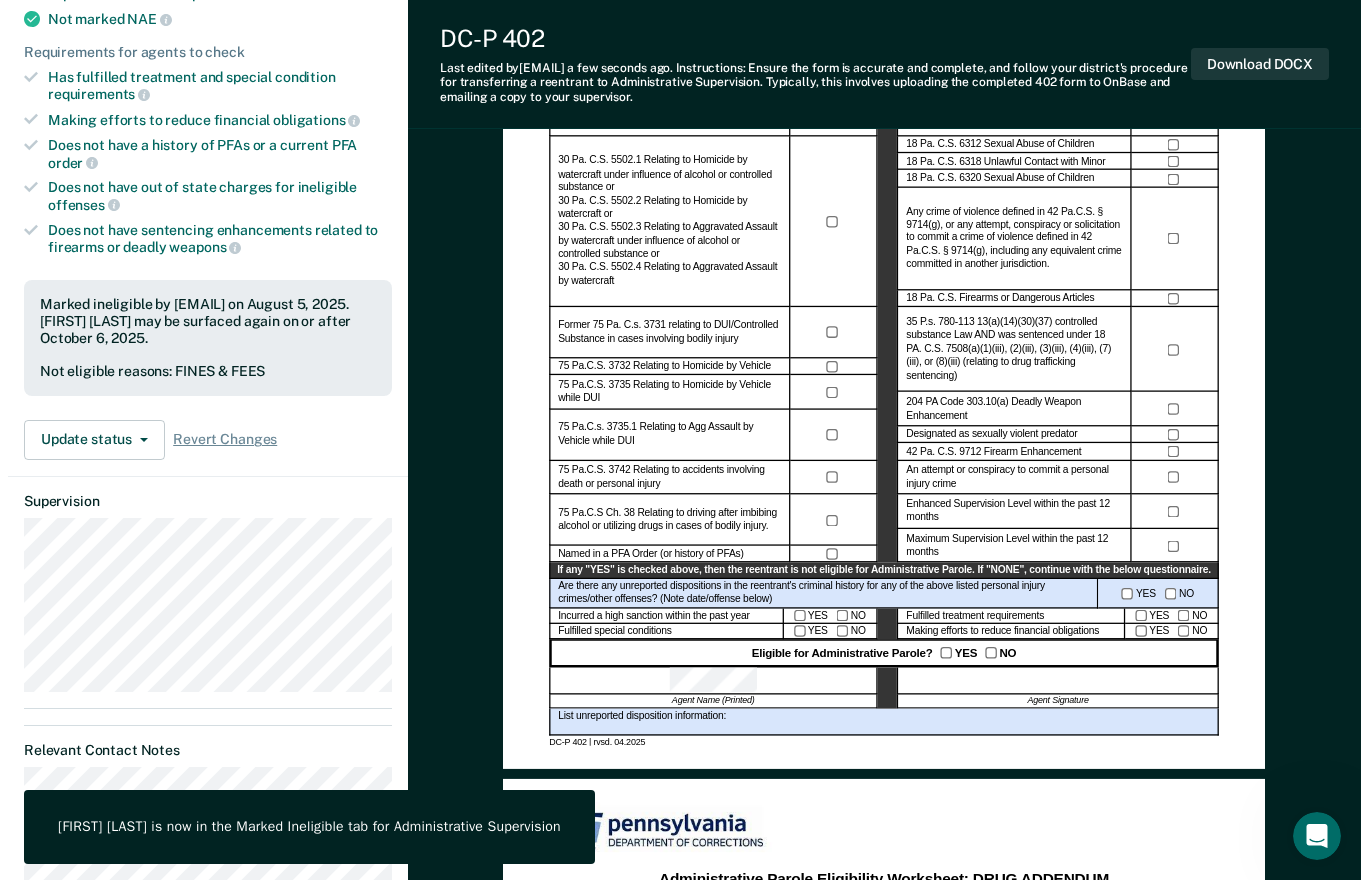 scroll, scrollTop: 0, scrollLeft: 0, axis: both 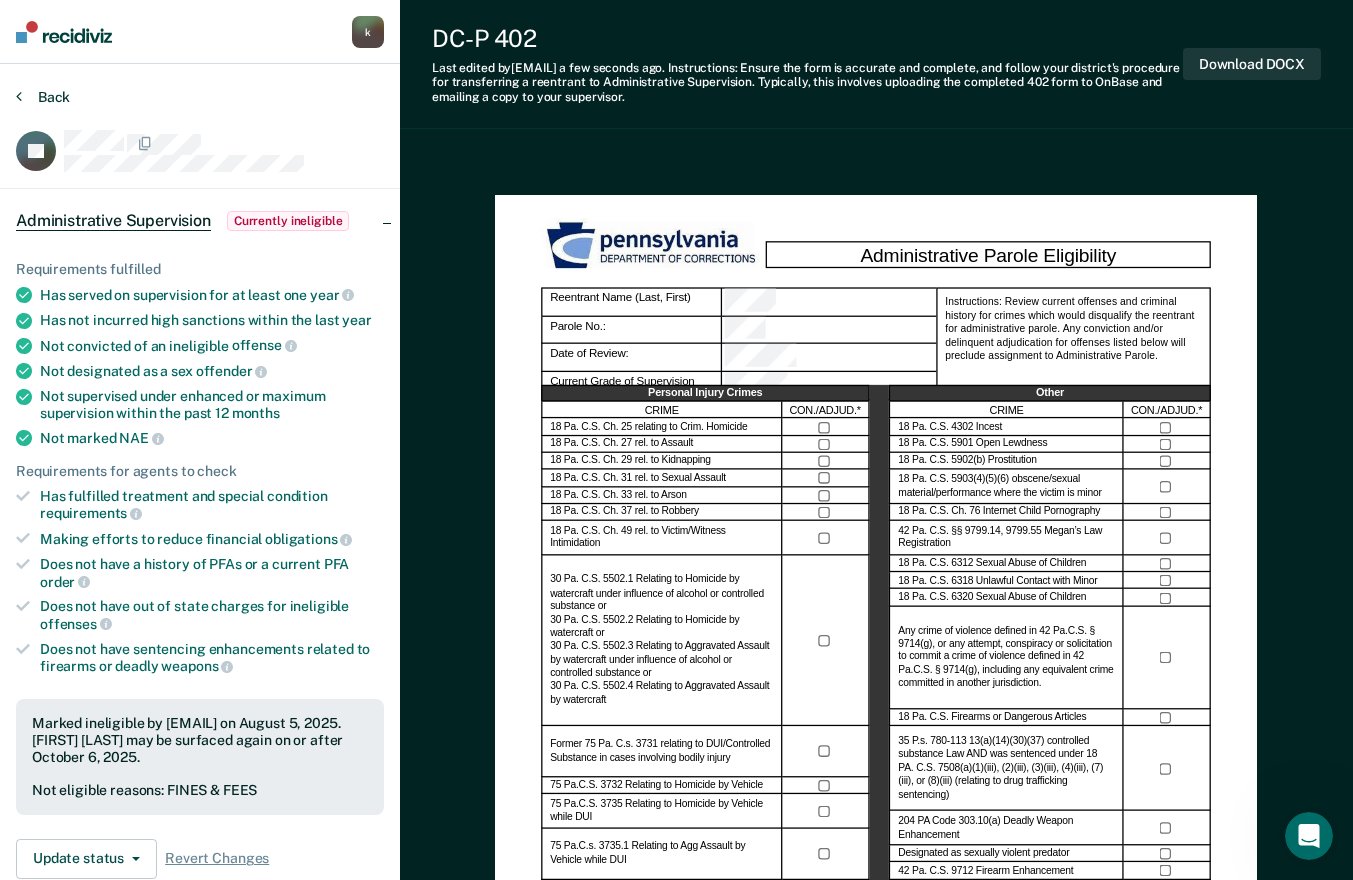 click on "Back" at bounding box center [43, 97] 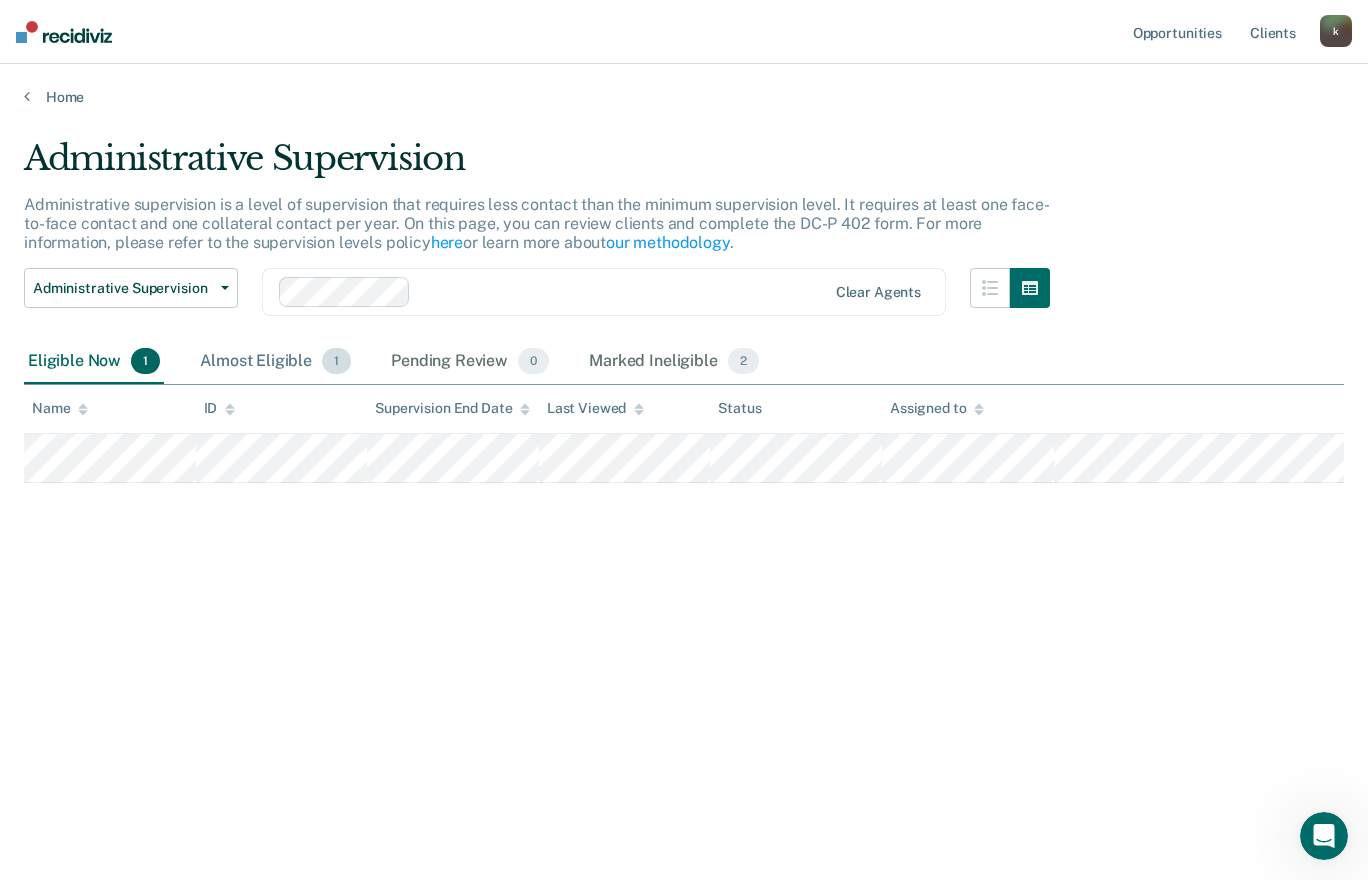 click on "Almost Eligible 1" at bounding box center [275, 362] 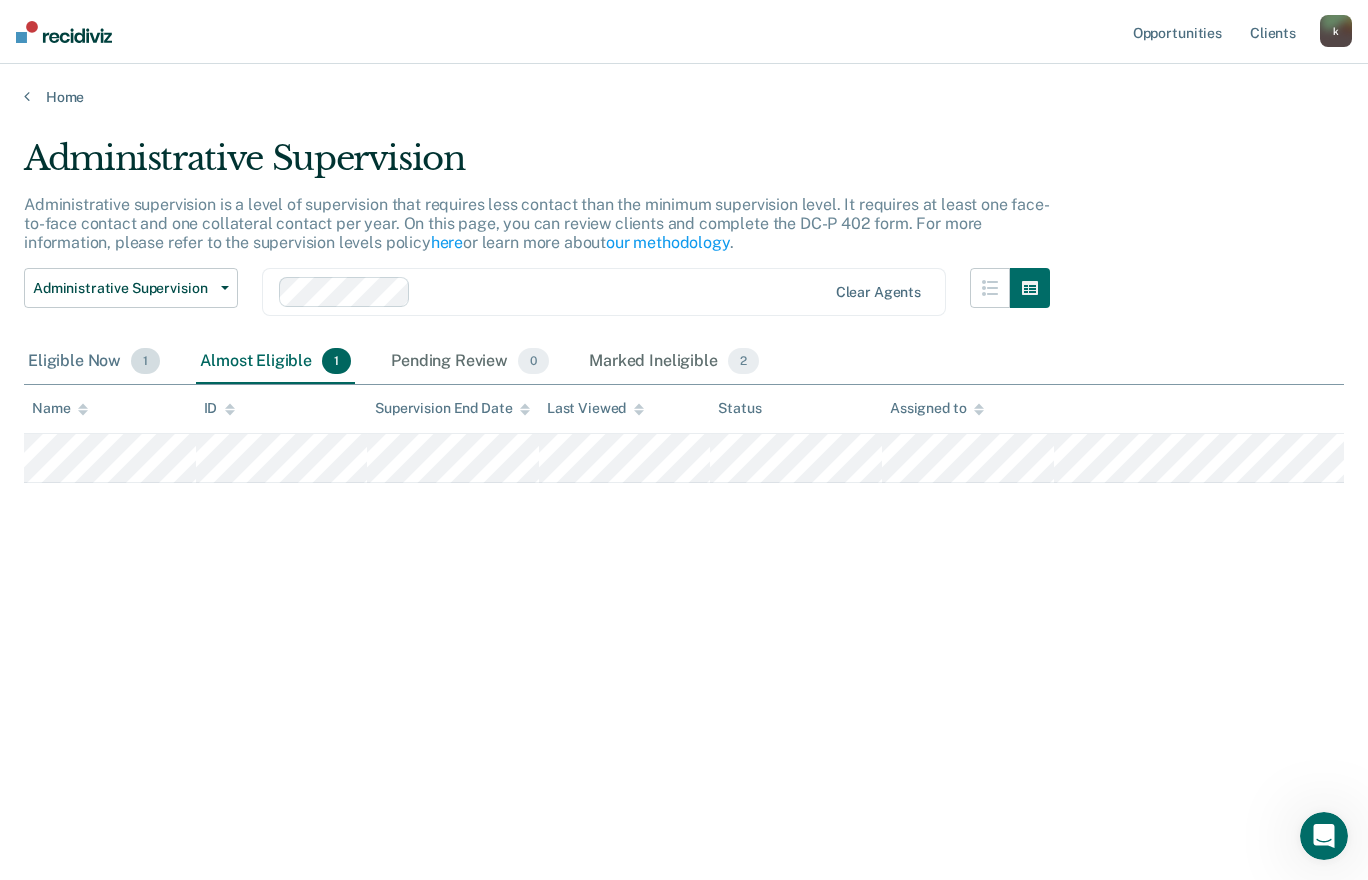 click on "Eligible Now 1" at bounding box center (94, 362) 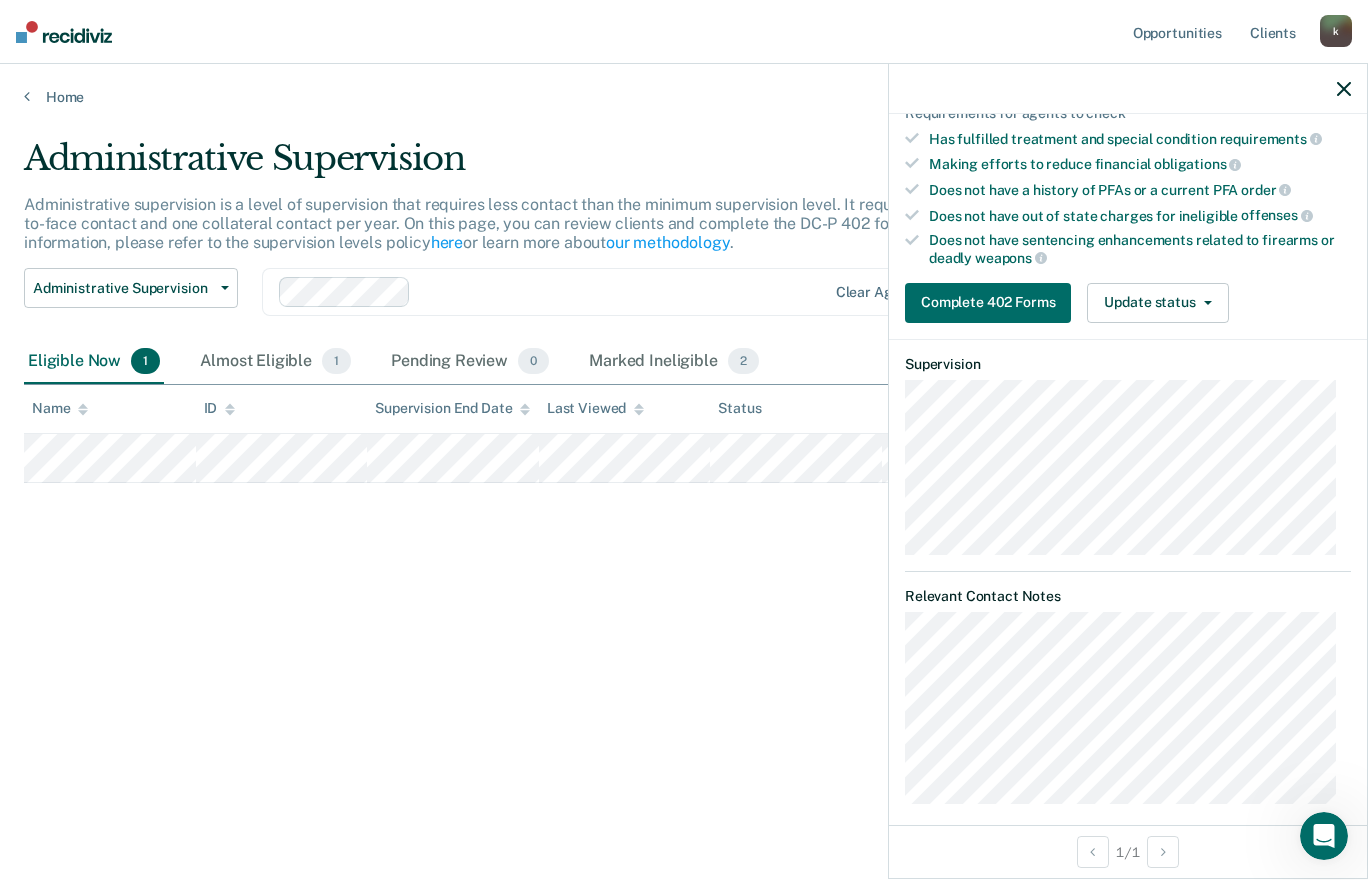 scroll, scrollTop: 382, scrollLeft: 0, axis: vertical 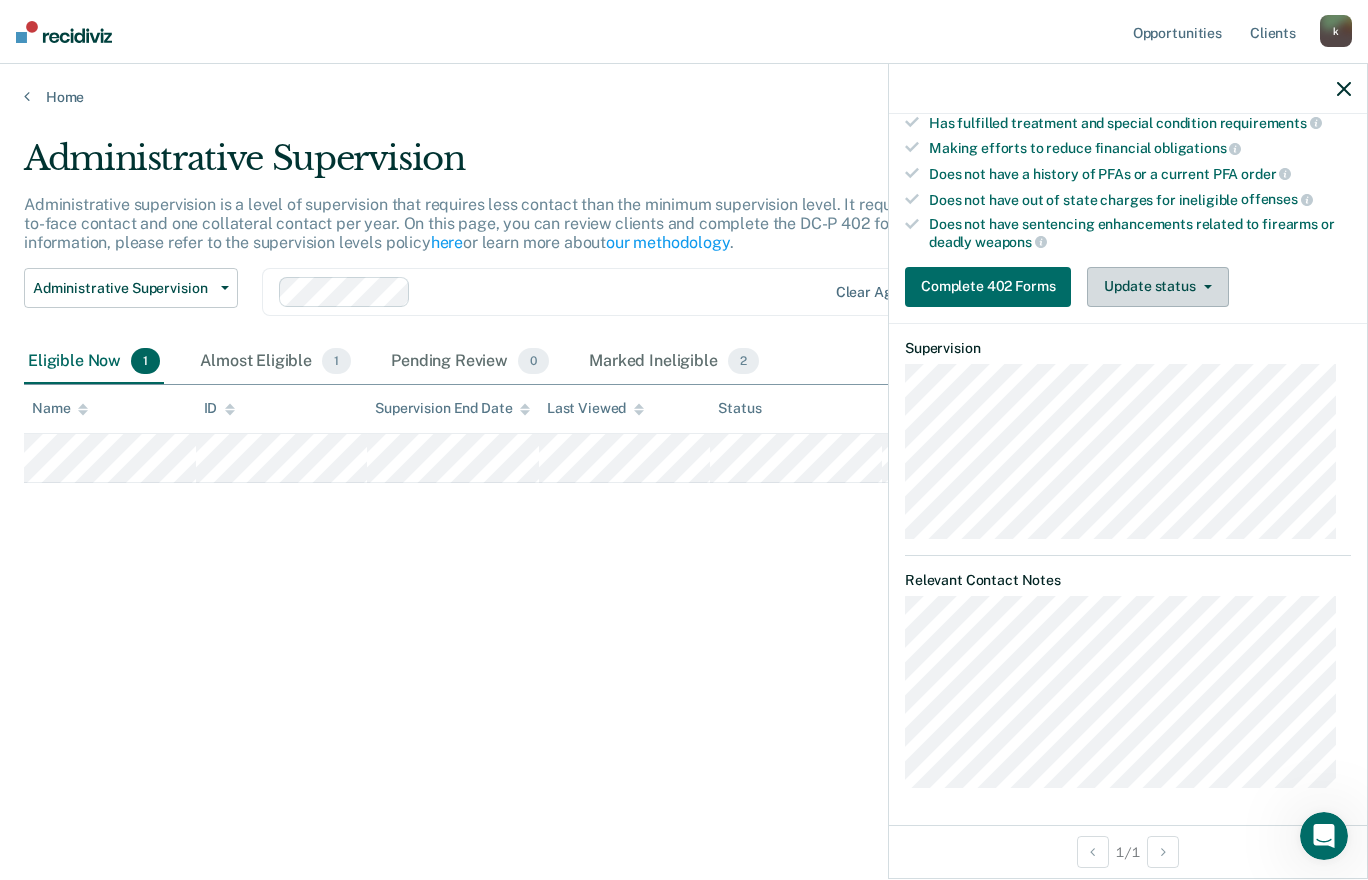 click 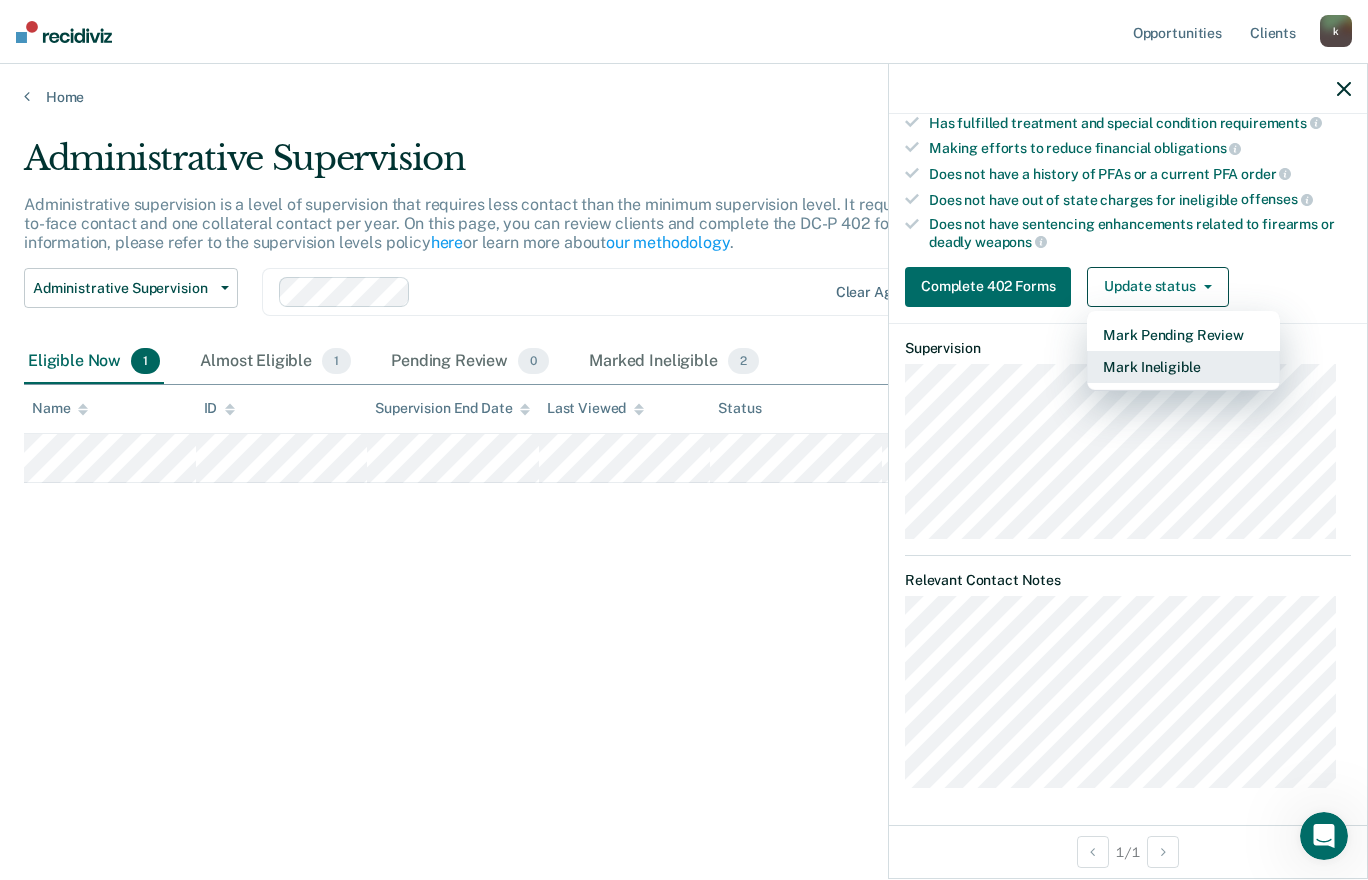 click on "Mark Ineligible" at bounding box center (1183, 367) 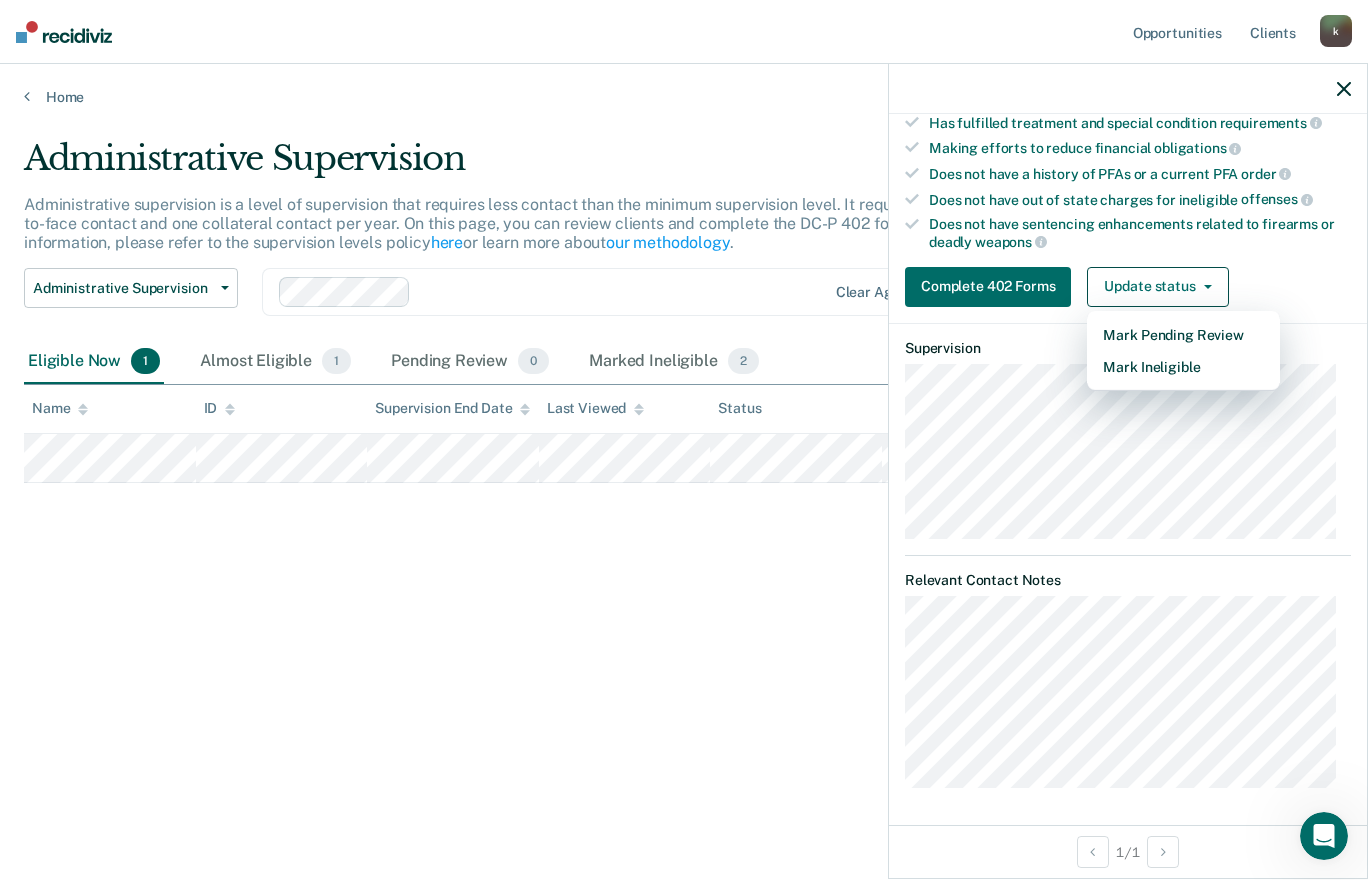 scroll, scrollTop: 303, scrollLeft: 0, axis: vertical 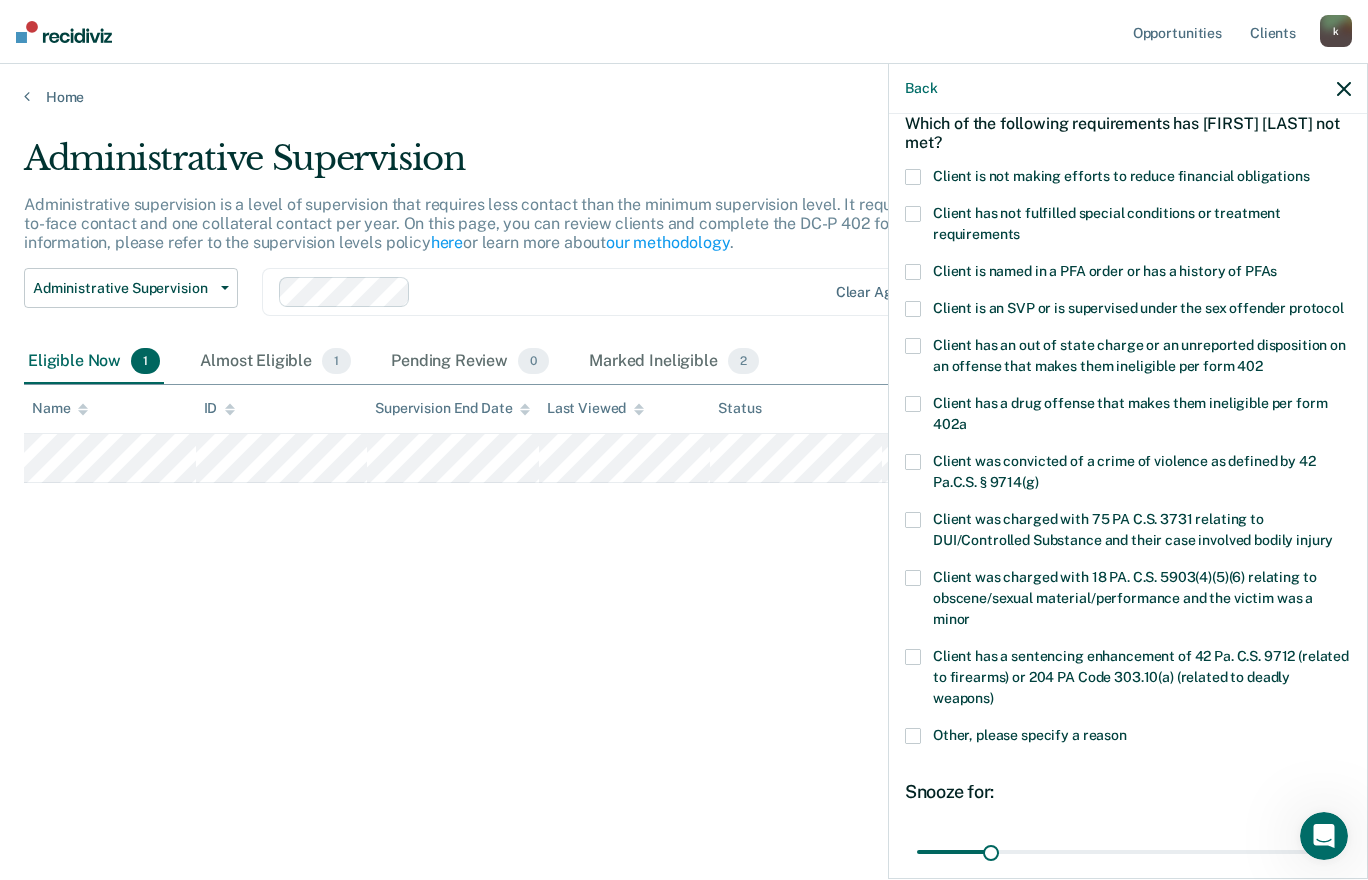 click on "Client is not making efforts to reduce financial obligations" at bounding box center (1121, 176) 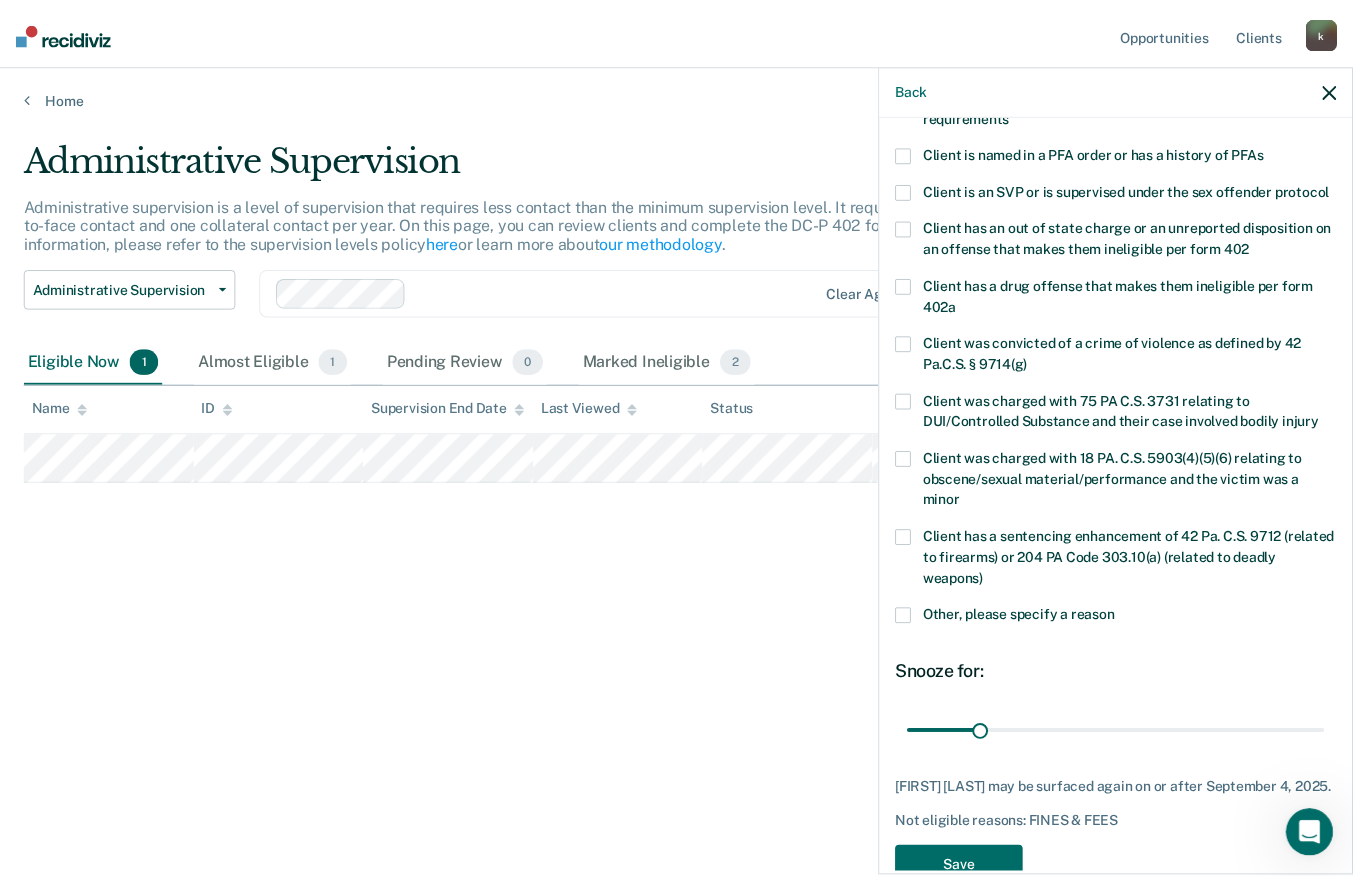 scroll, scrollTop: 303, scrollLeft: 0, axis: vertical 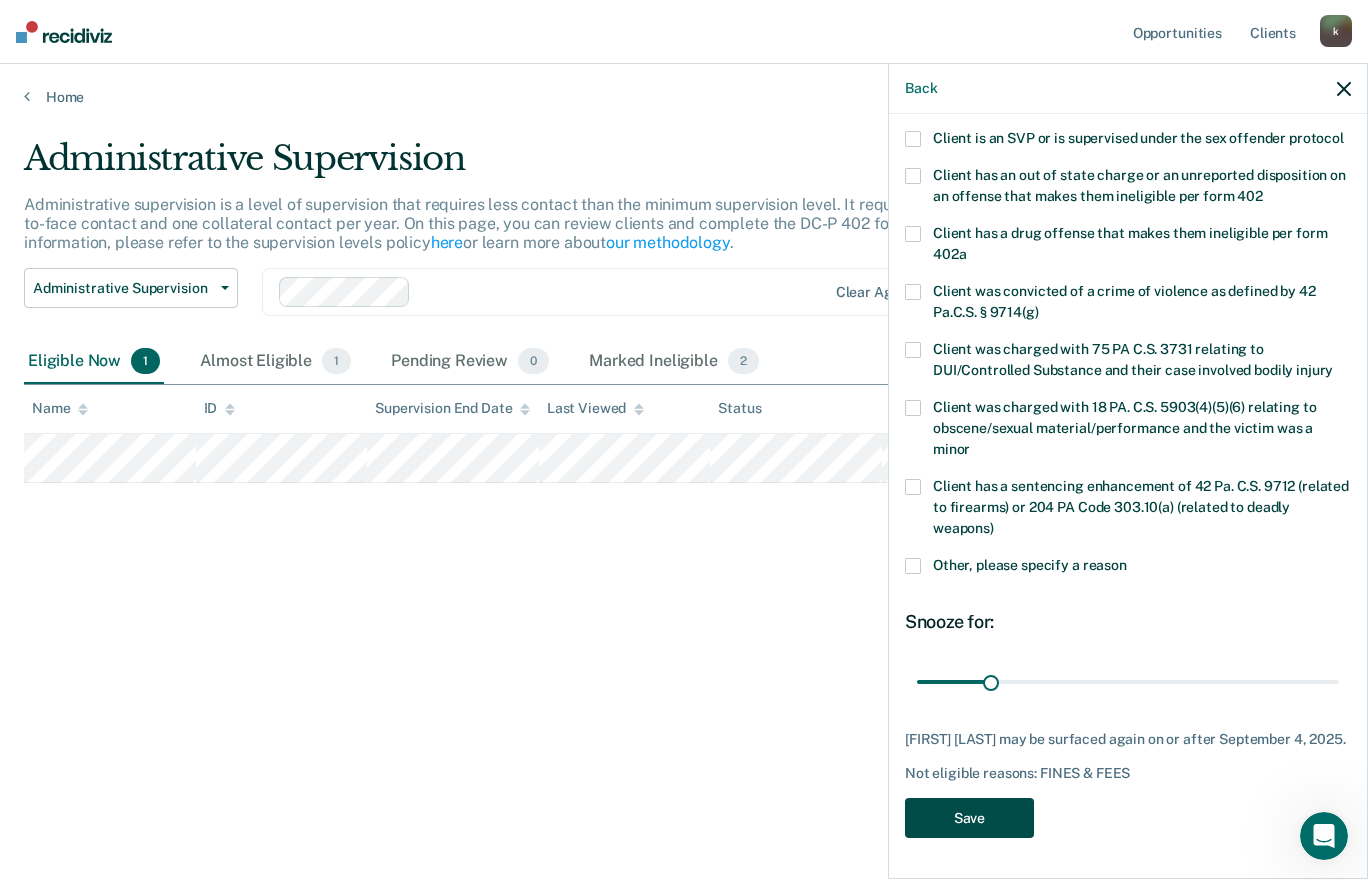 click on "Save" at bounding box center (969, 818) 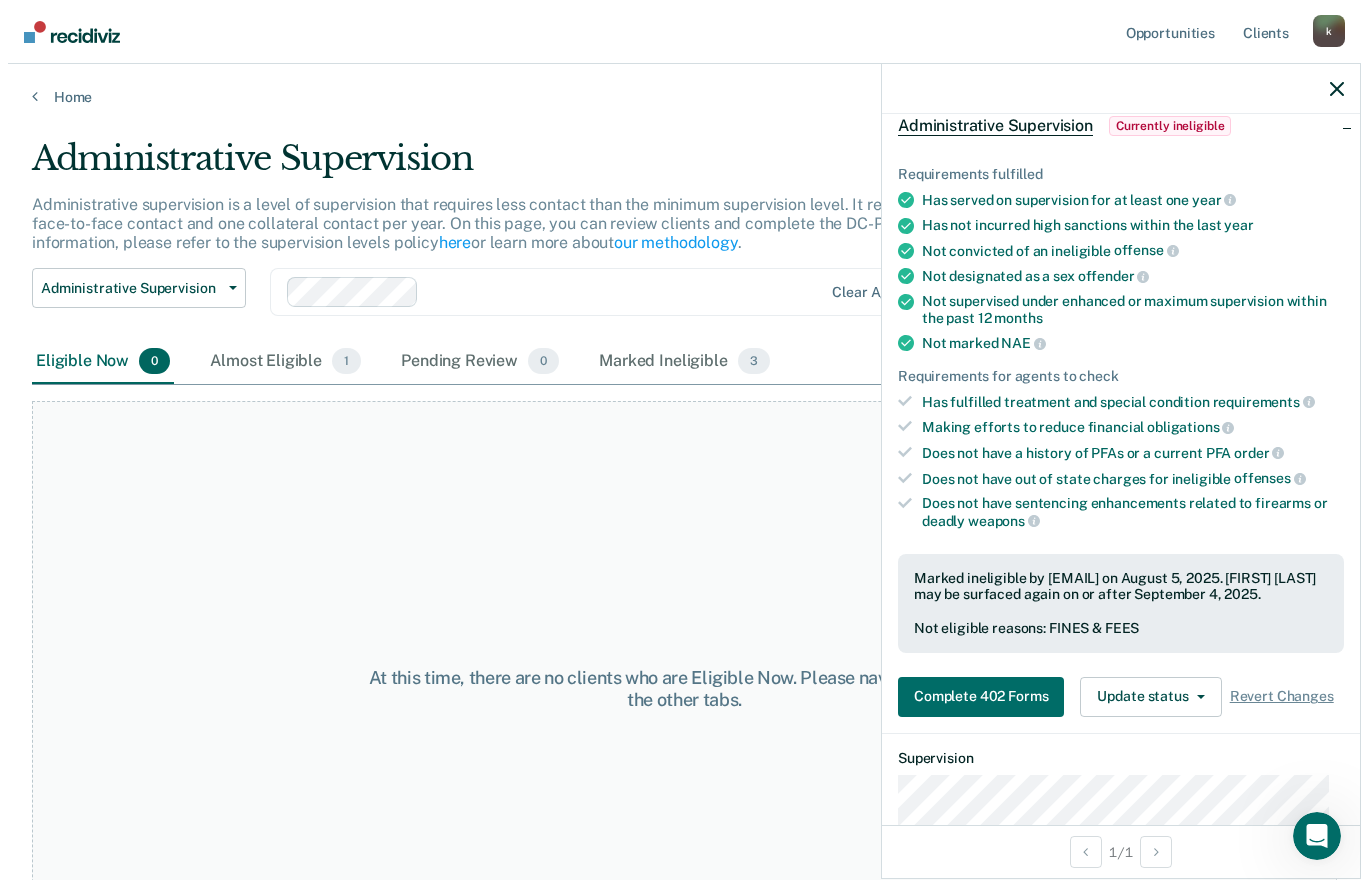 scroll, scrollTop: 0, scrollLeft: 0, axis: both 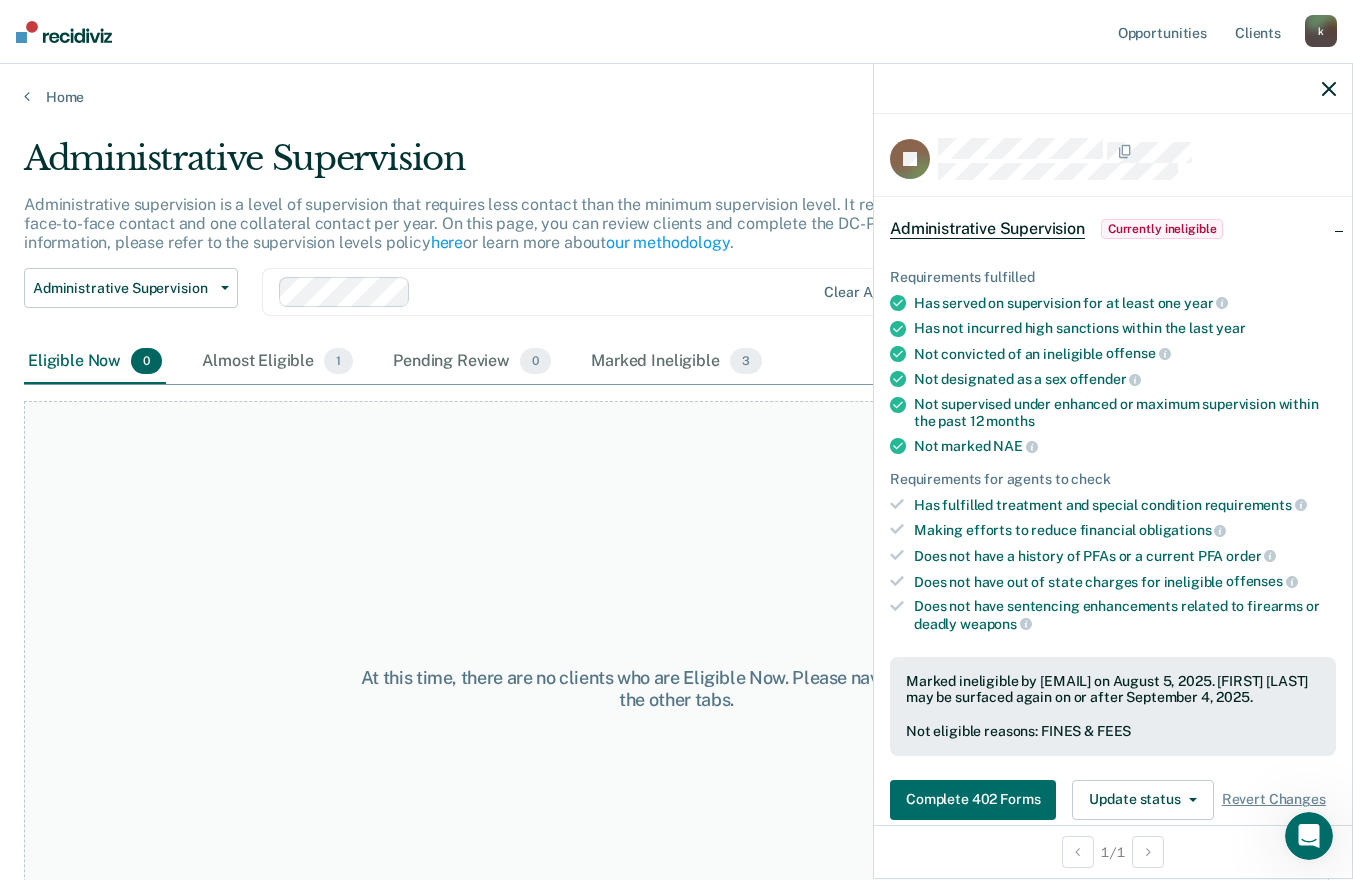 click 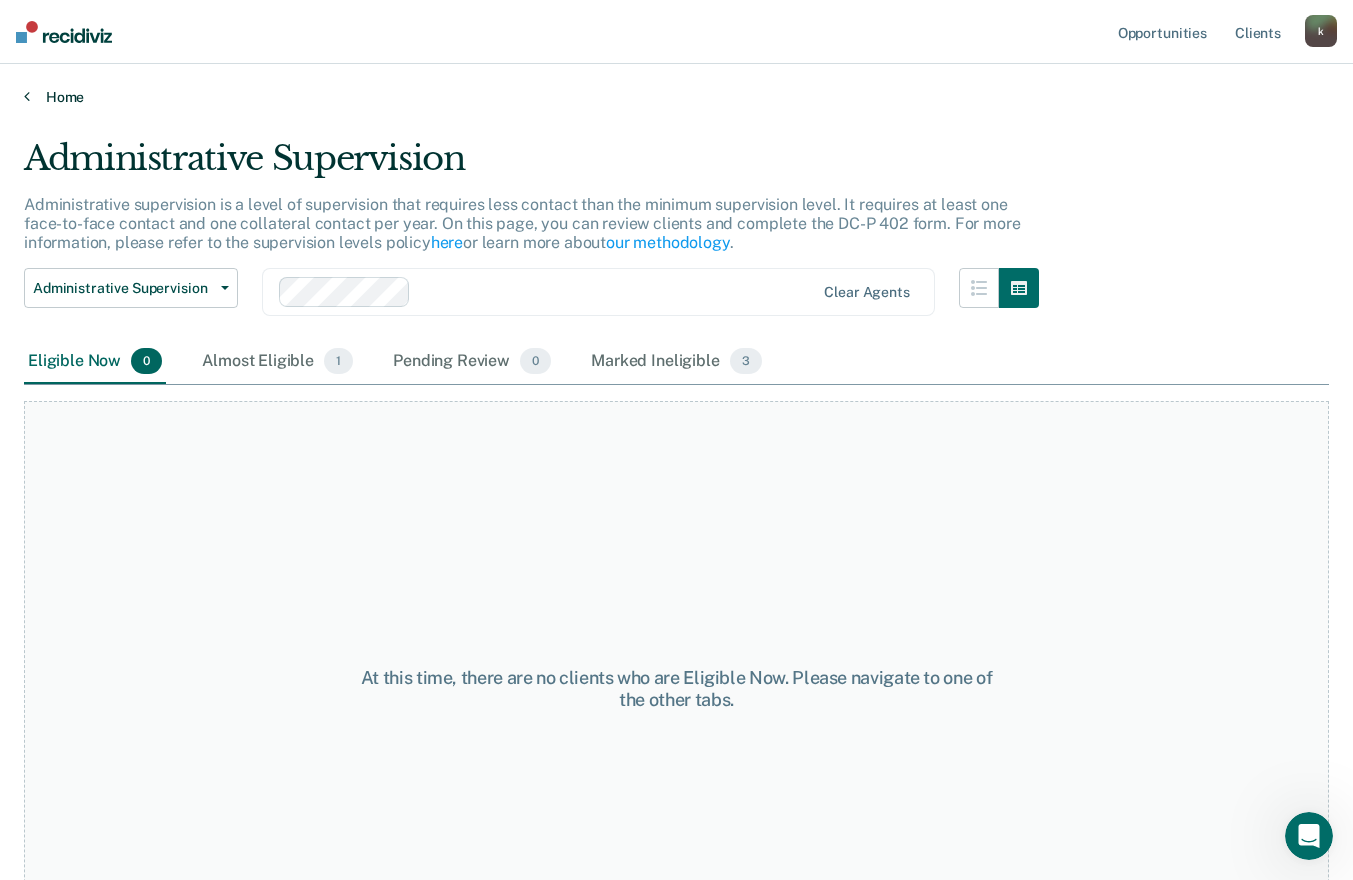 click on "Home" at bounding box center [676, 97] 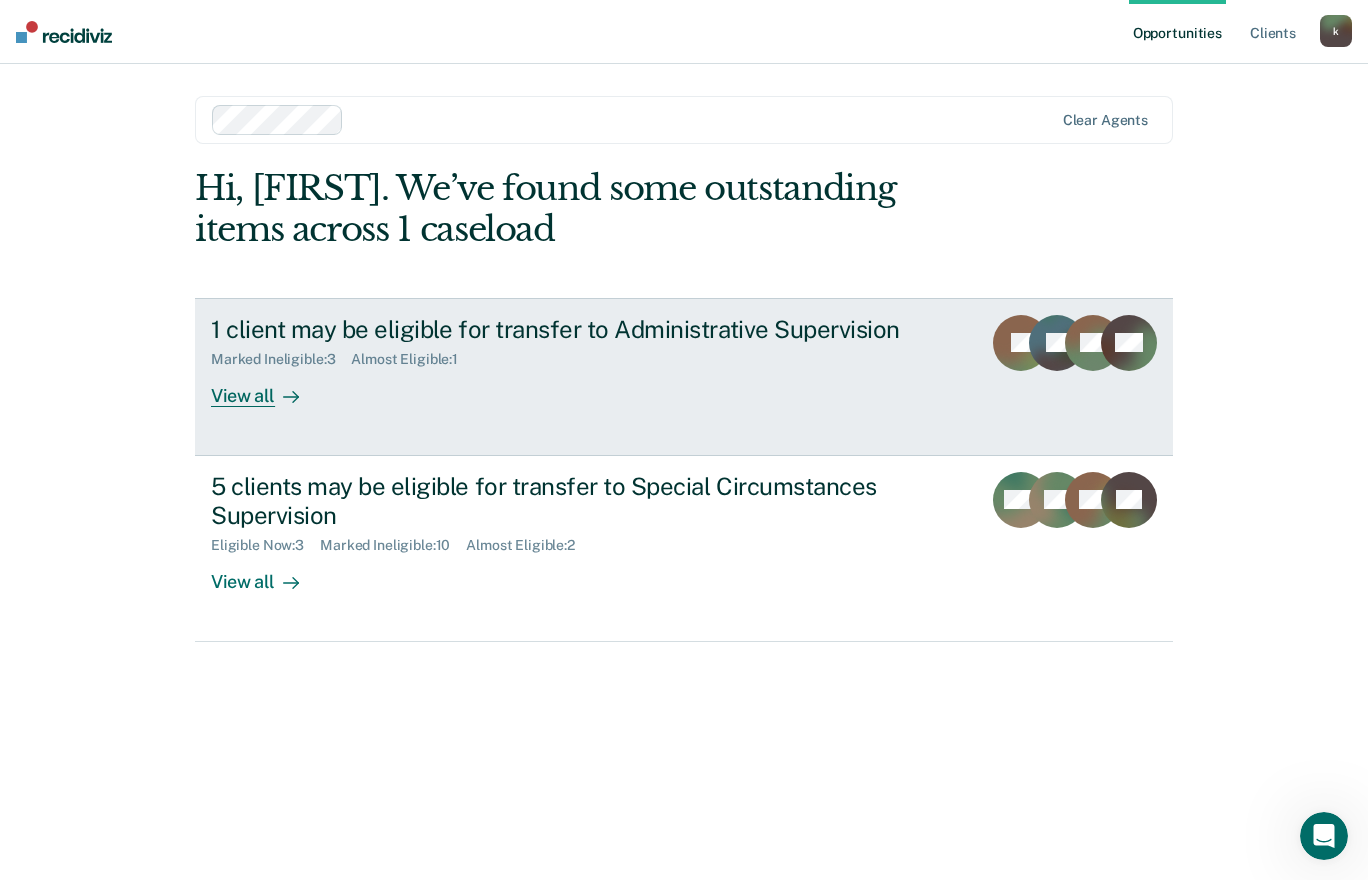 click at bounding box center (287, 395) 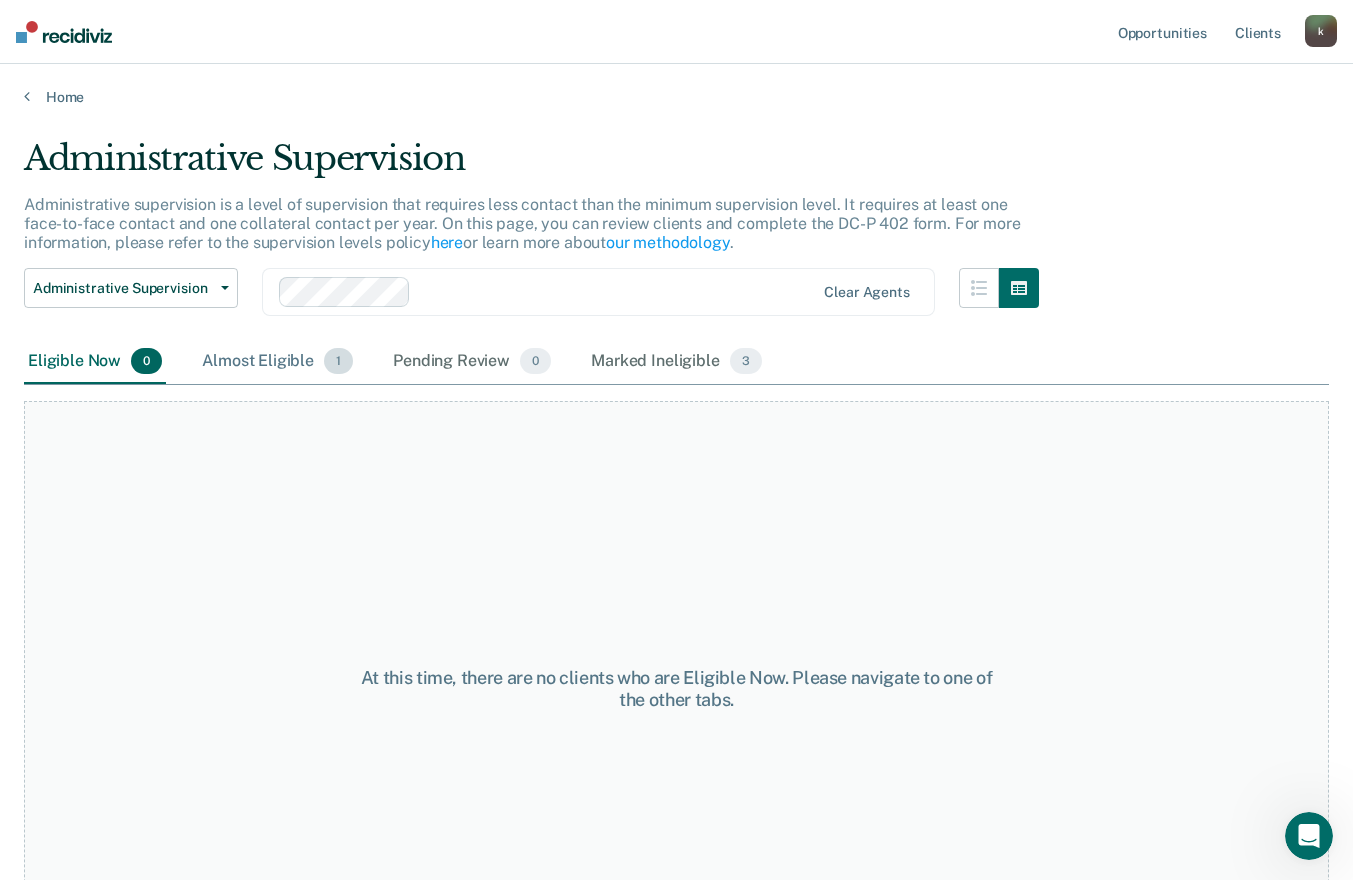 click on "Almost Eligible 1" at bounding box center [277, 362] 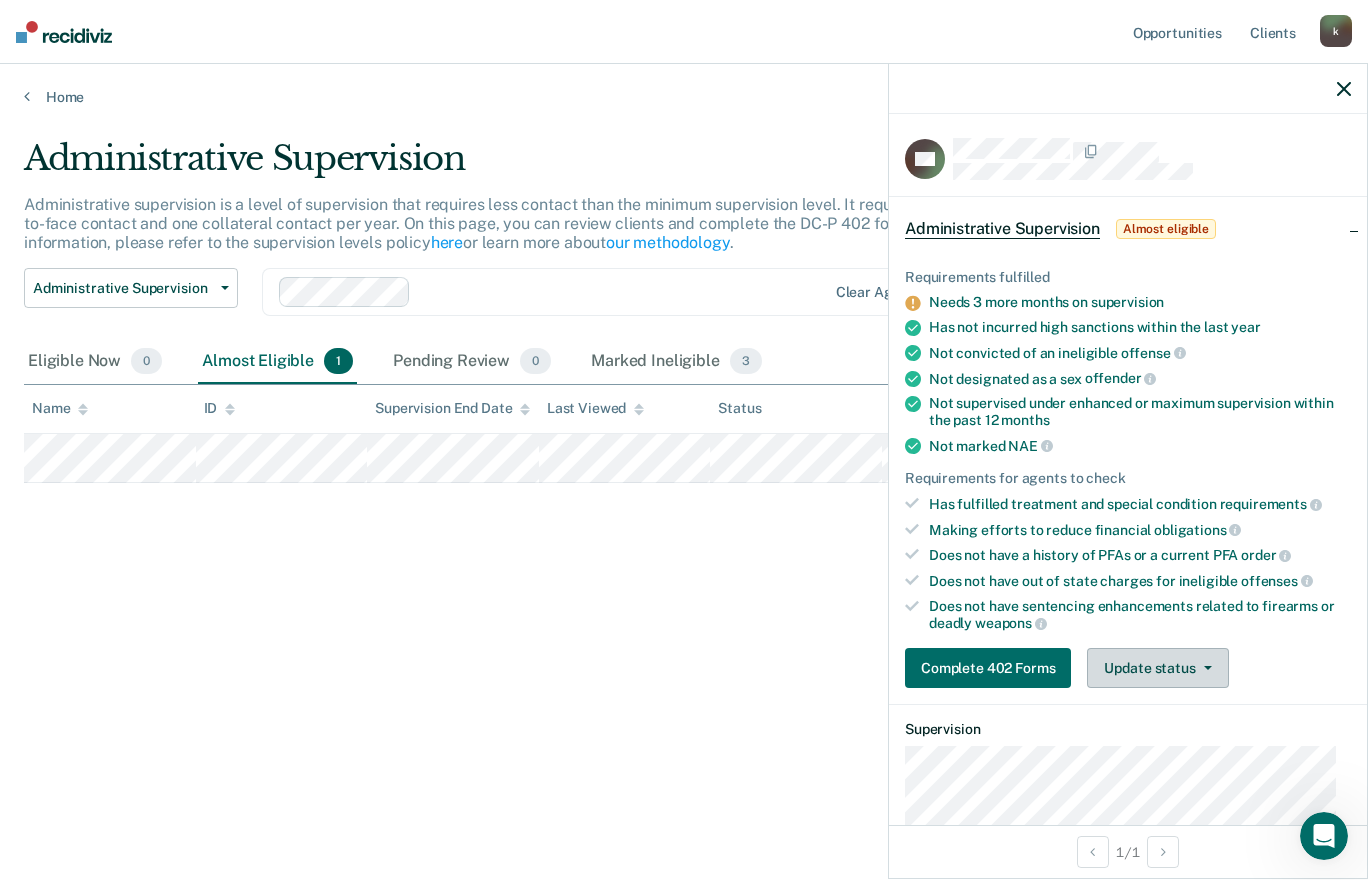 click on "Update status" at bounding box center (1157, 668) 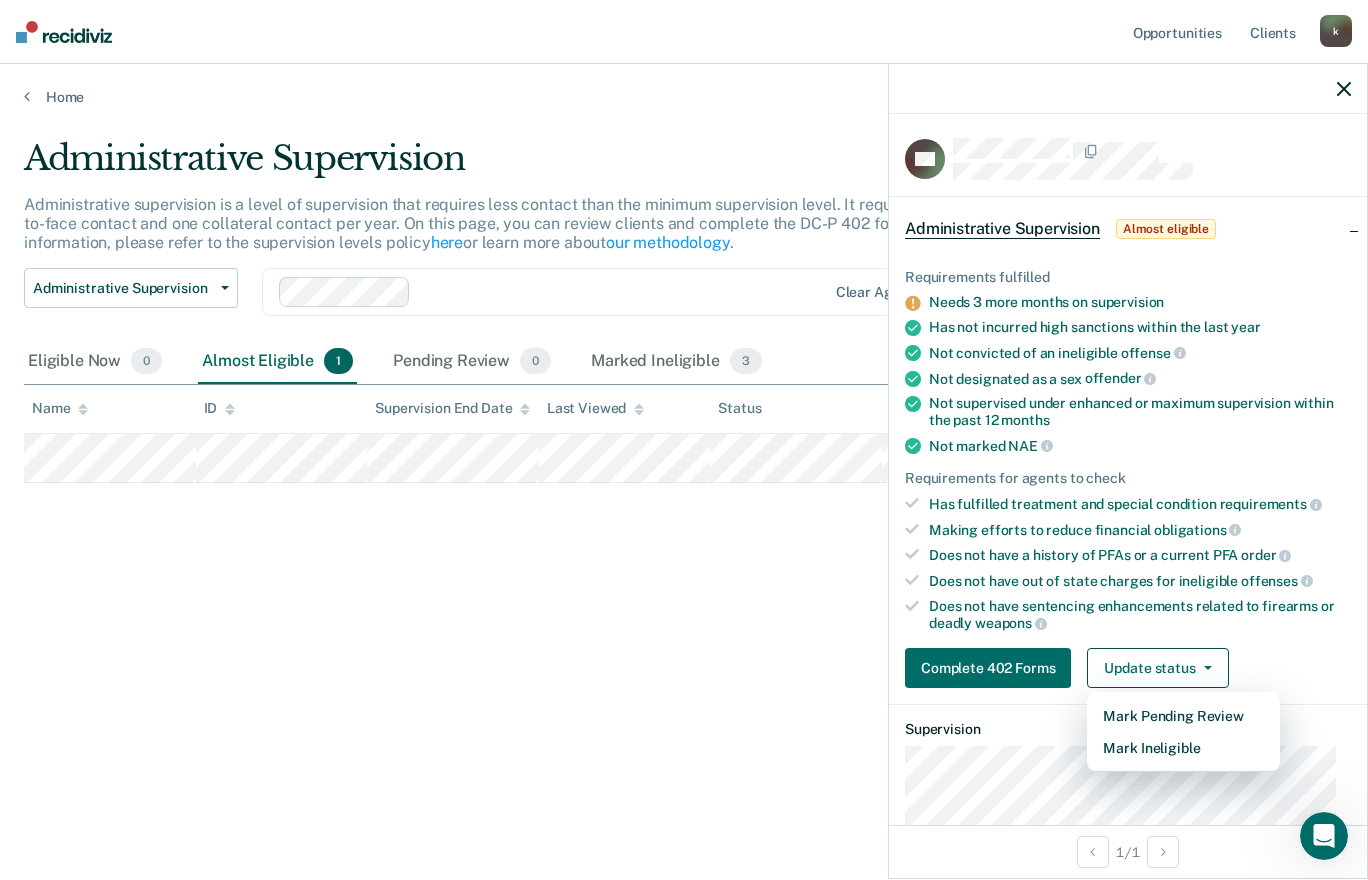 click on "Does not have sentencing enhancements related to firearms or deadly   weapons" at bounding box center (1140, 615) 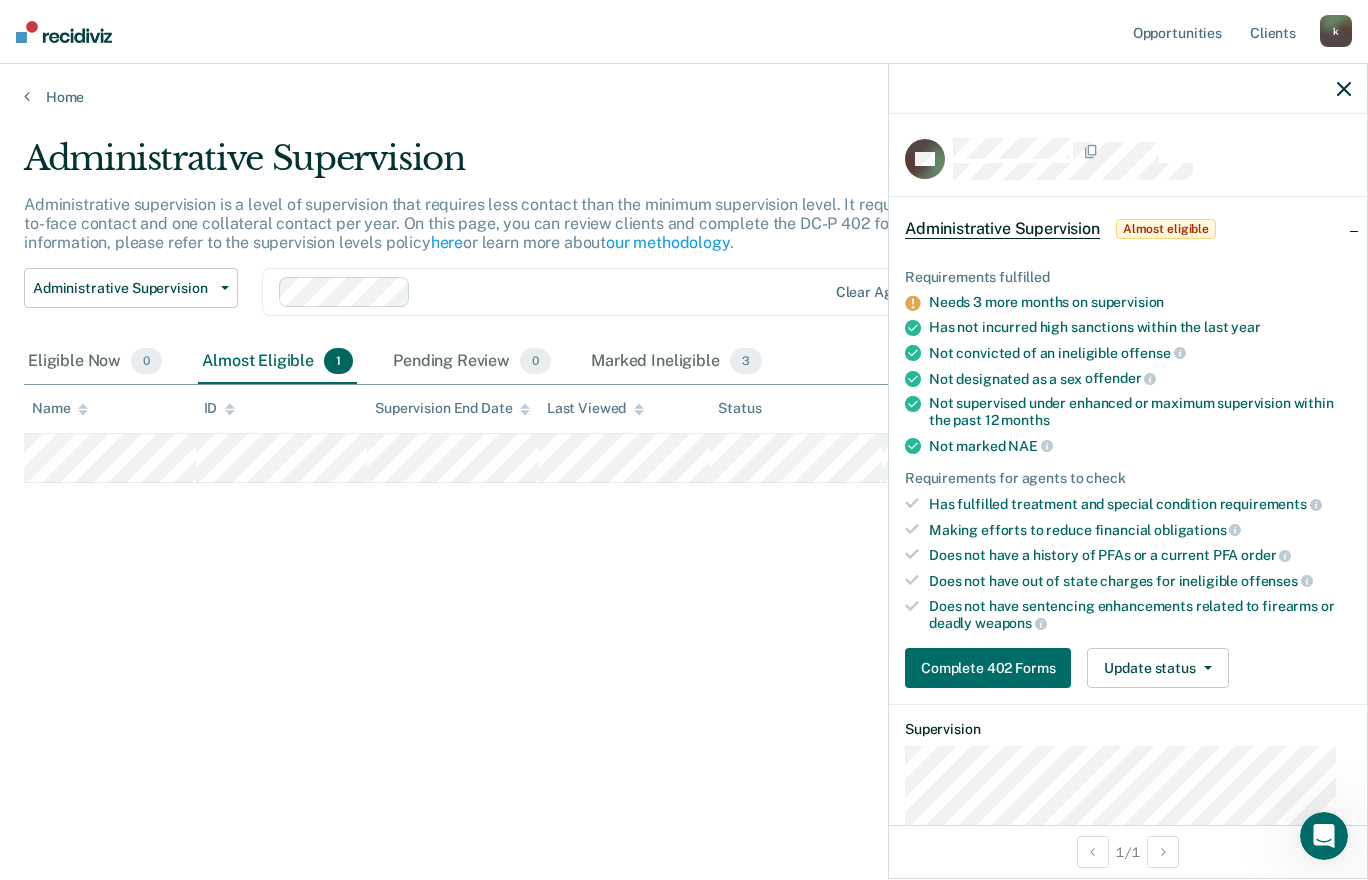 click 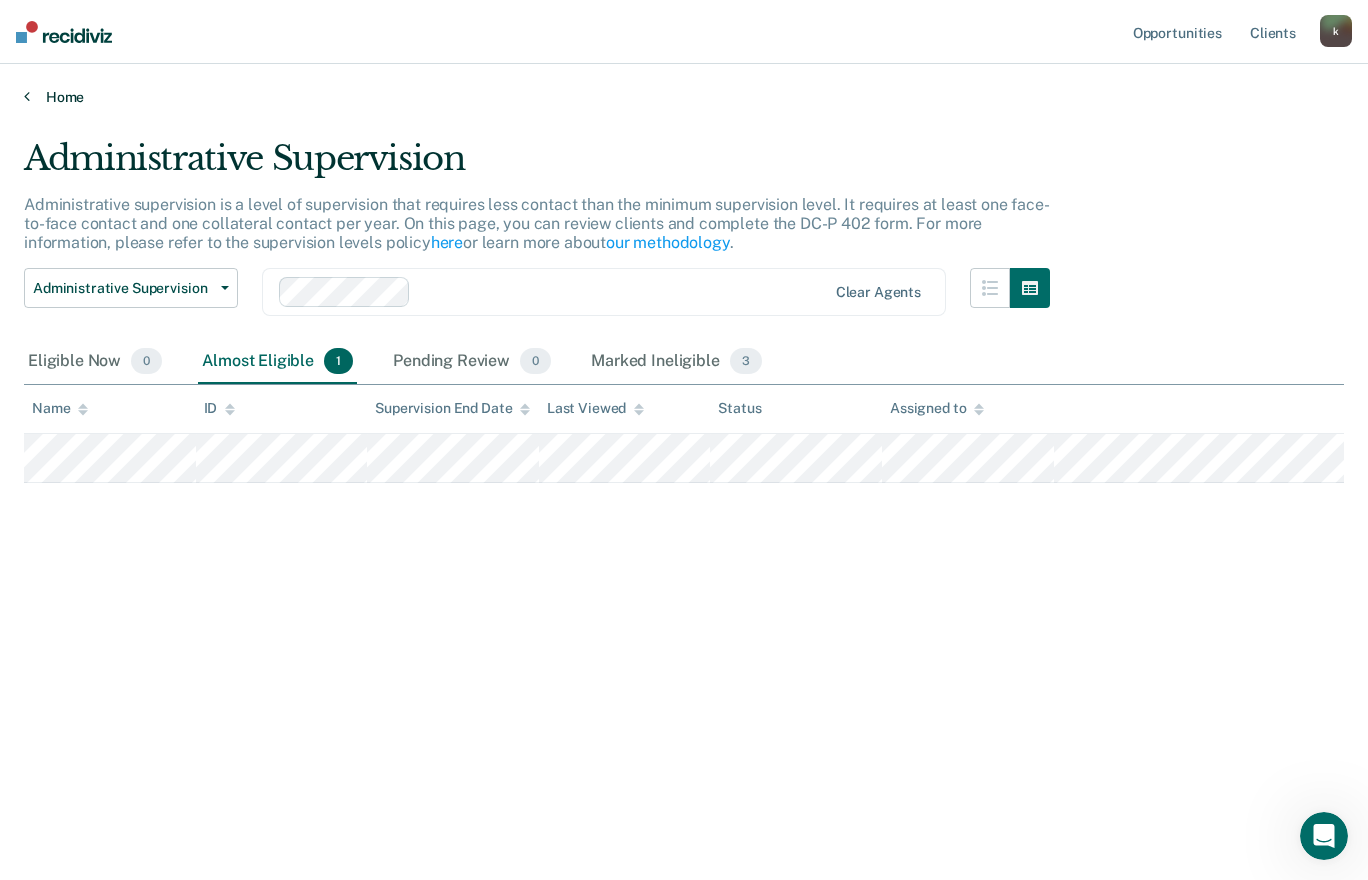 click on "Home" at bounding box center [684, 97] 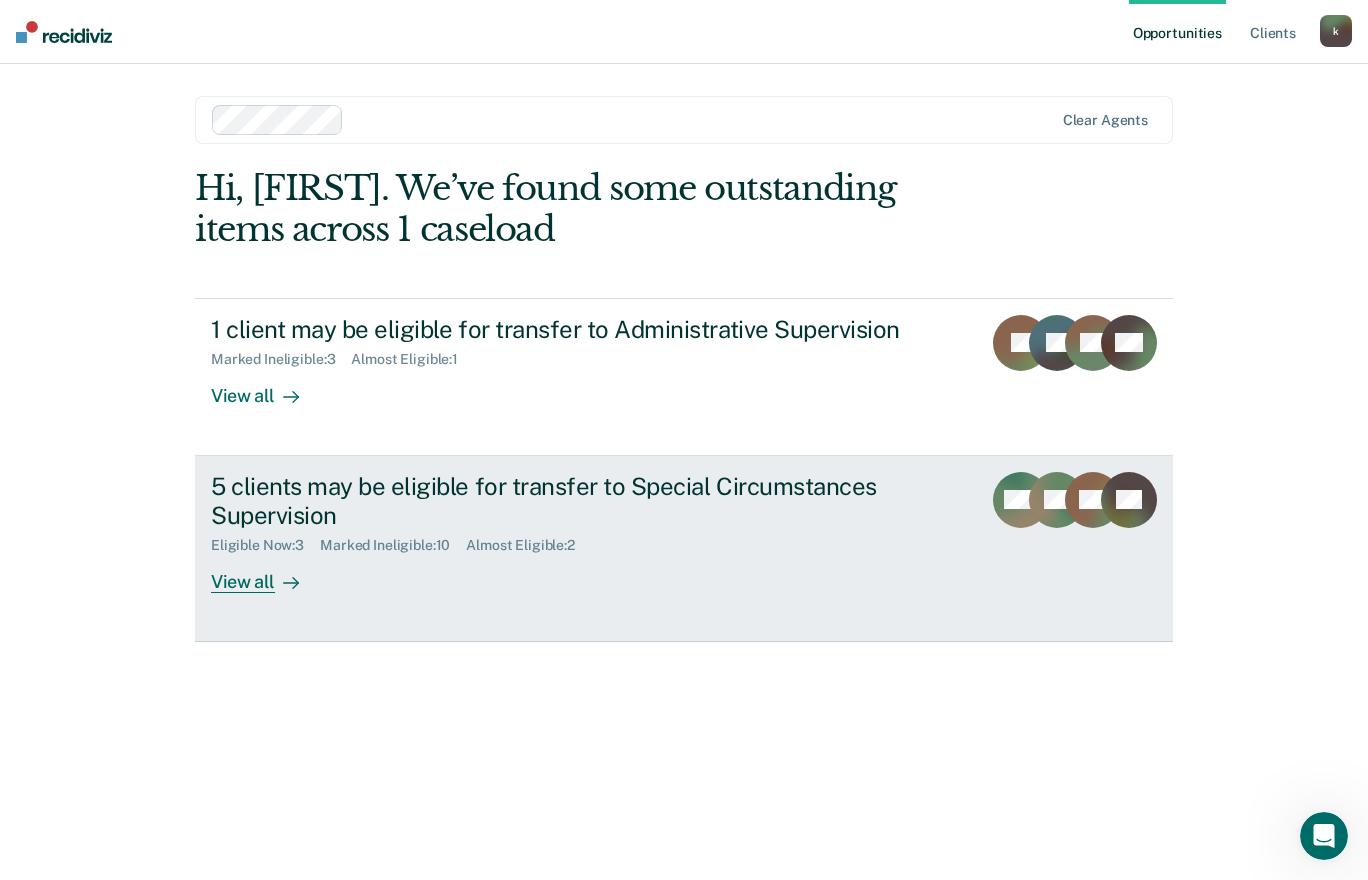 click on "5 clients may be eligible for transfer to Special Circumstances Supervision" at bounding box center (562, 501) 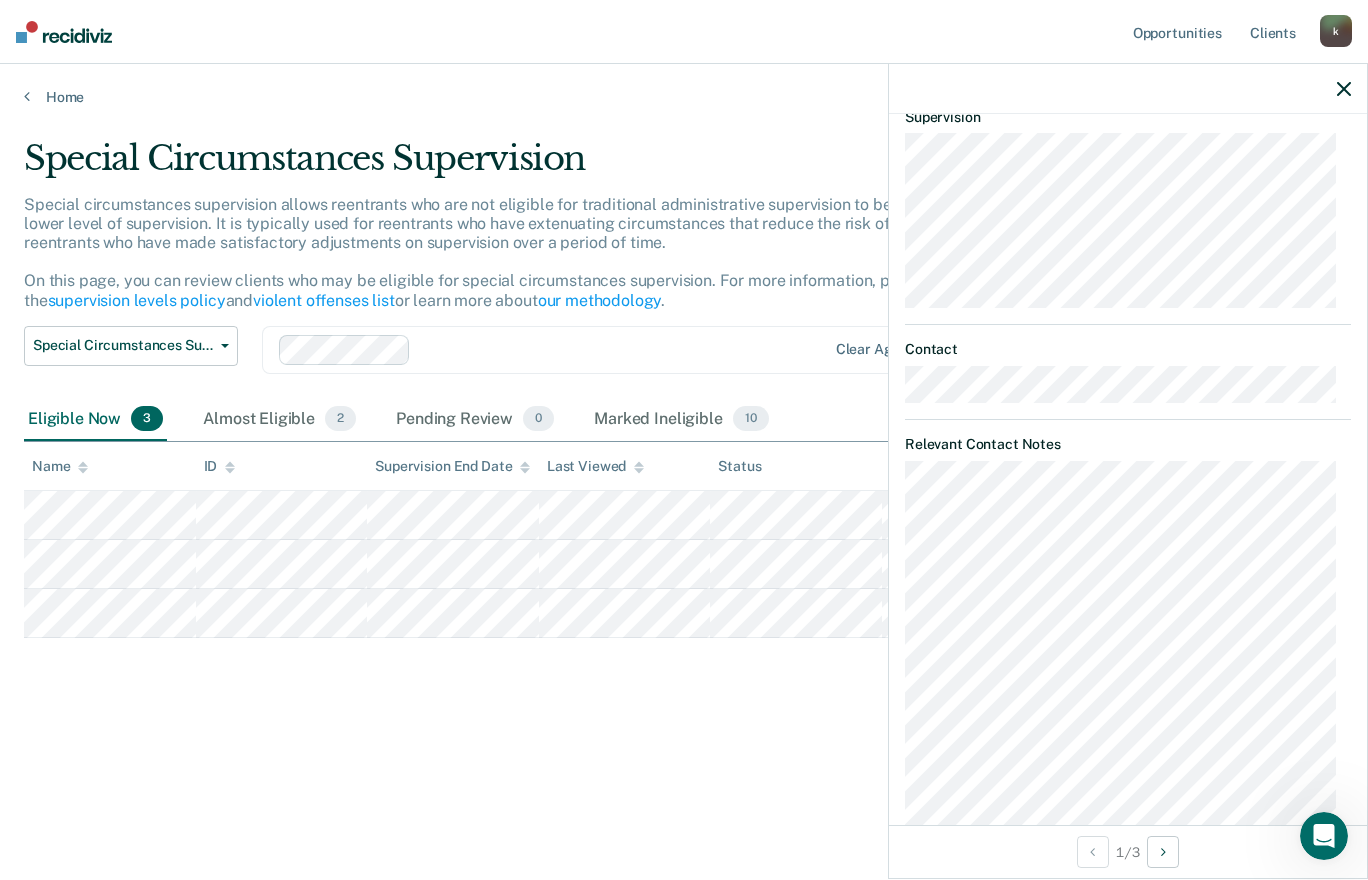 scroll, scrollTop: 467, scrollLeft: 0, axis: vertical 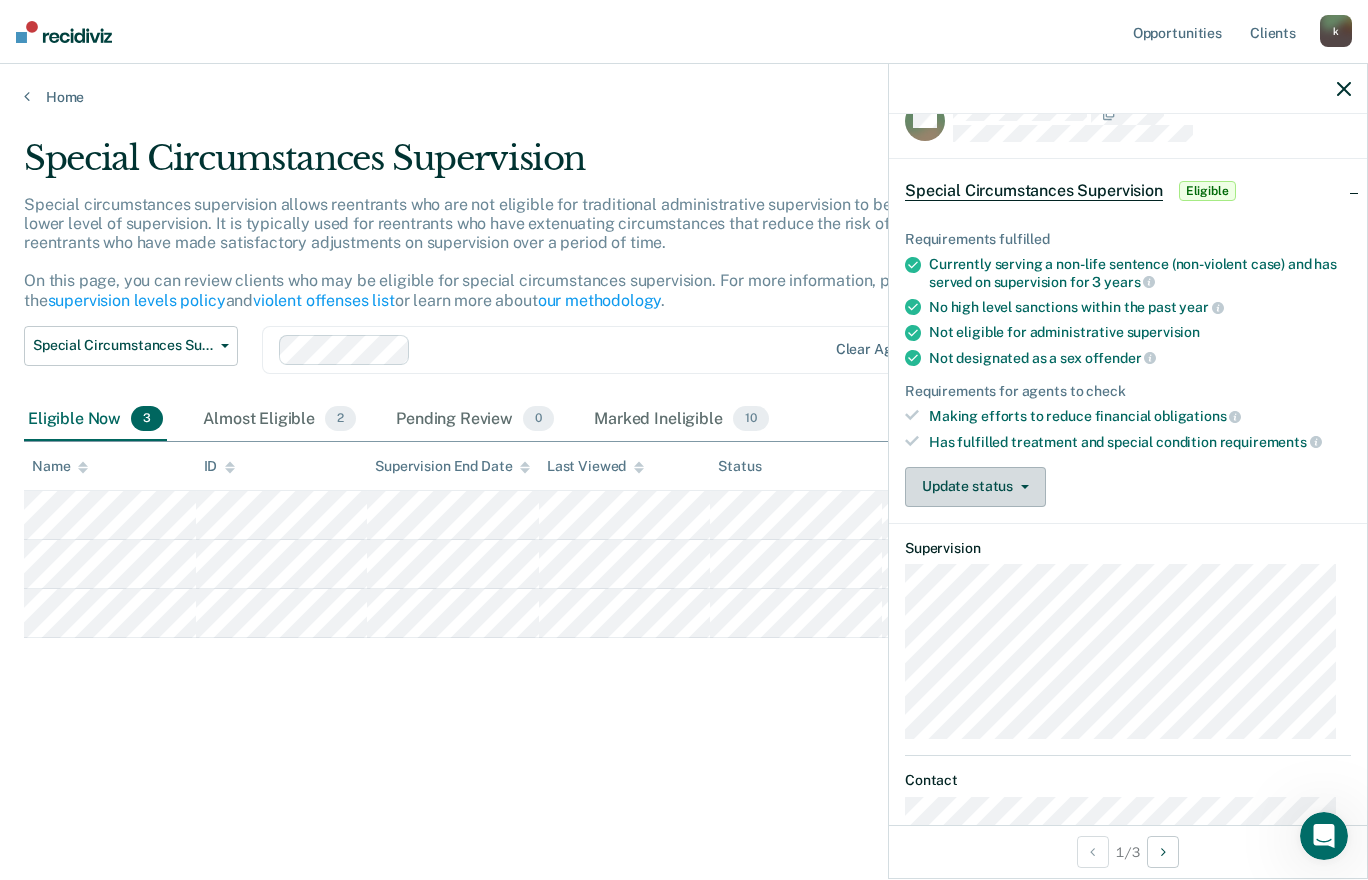 click 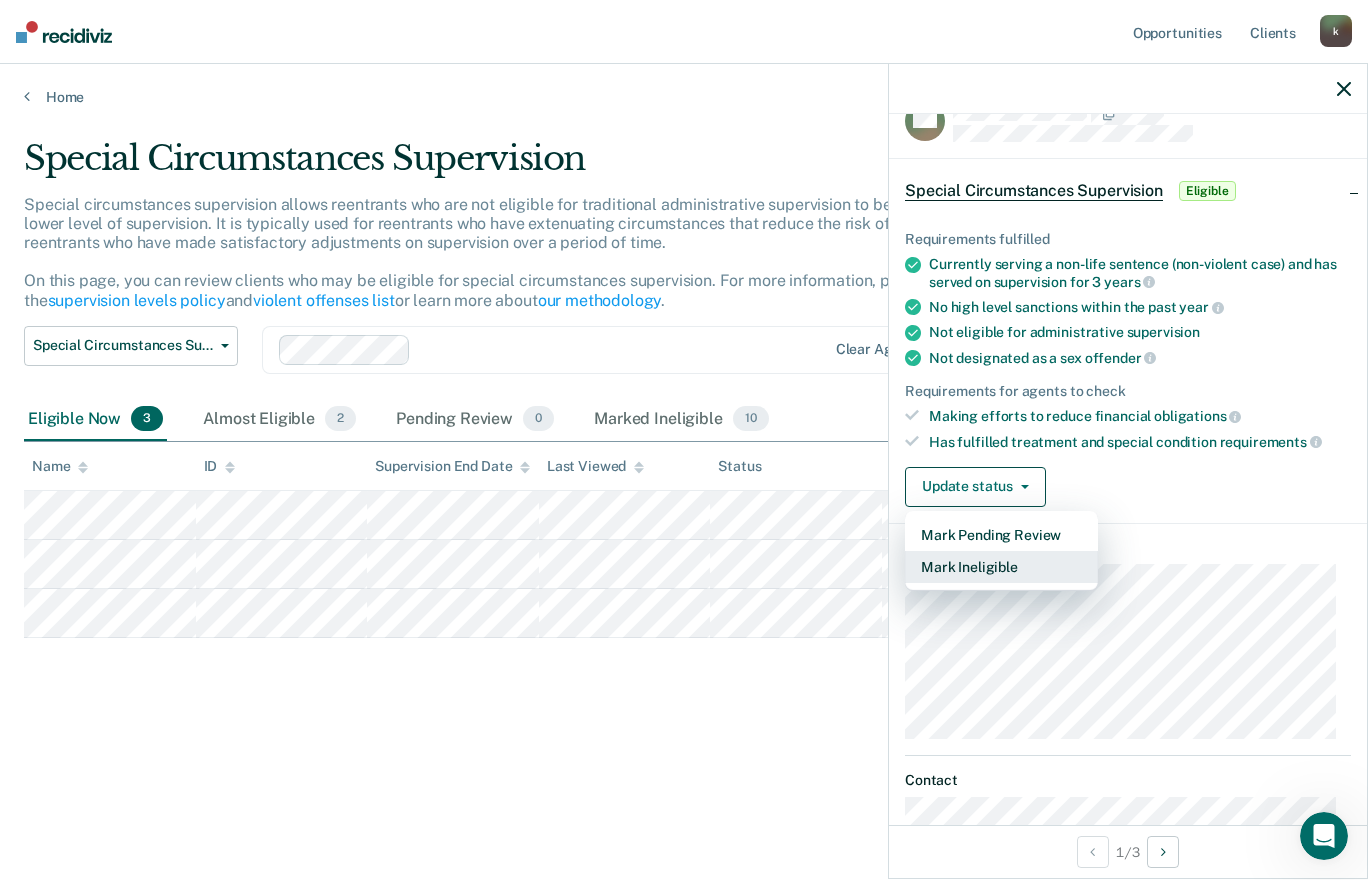 click on "Mark Ineligible" at bounding box center (1001, 567) 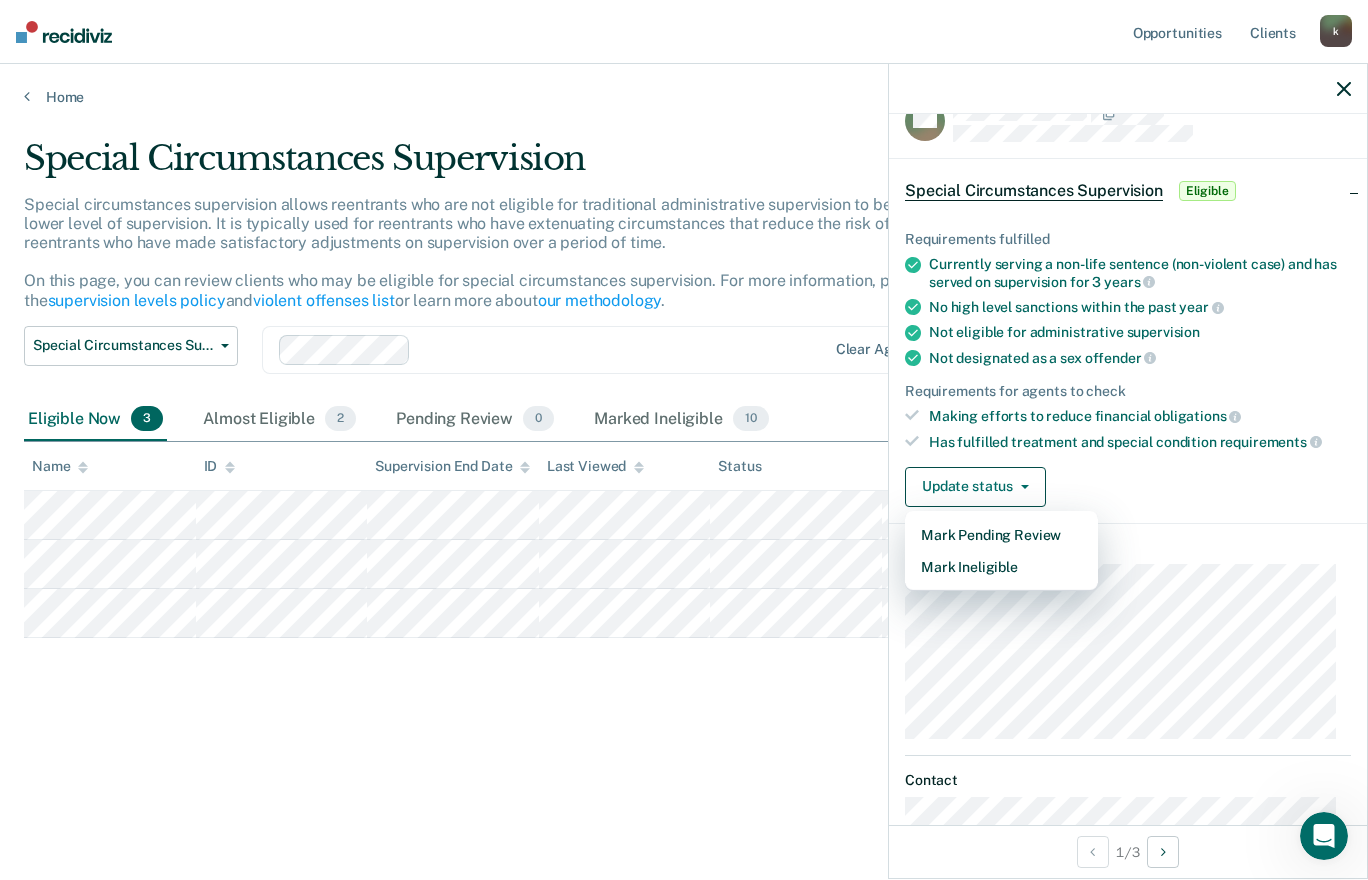scroll, scrollTop: 0, scrollLeft: 0, axis: both 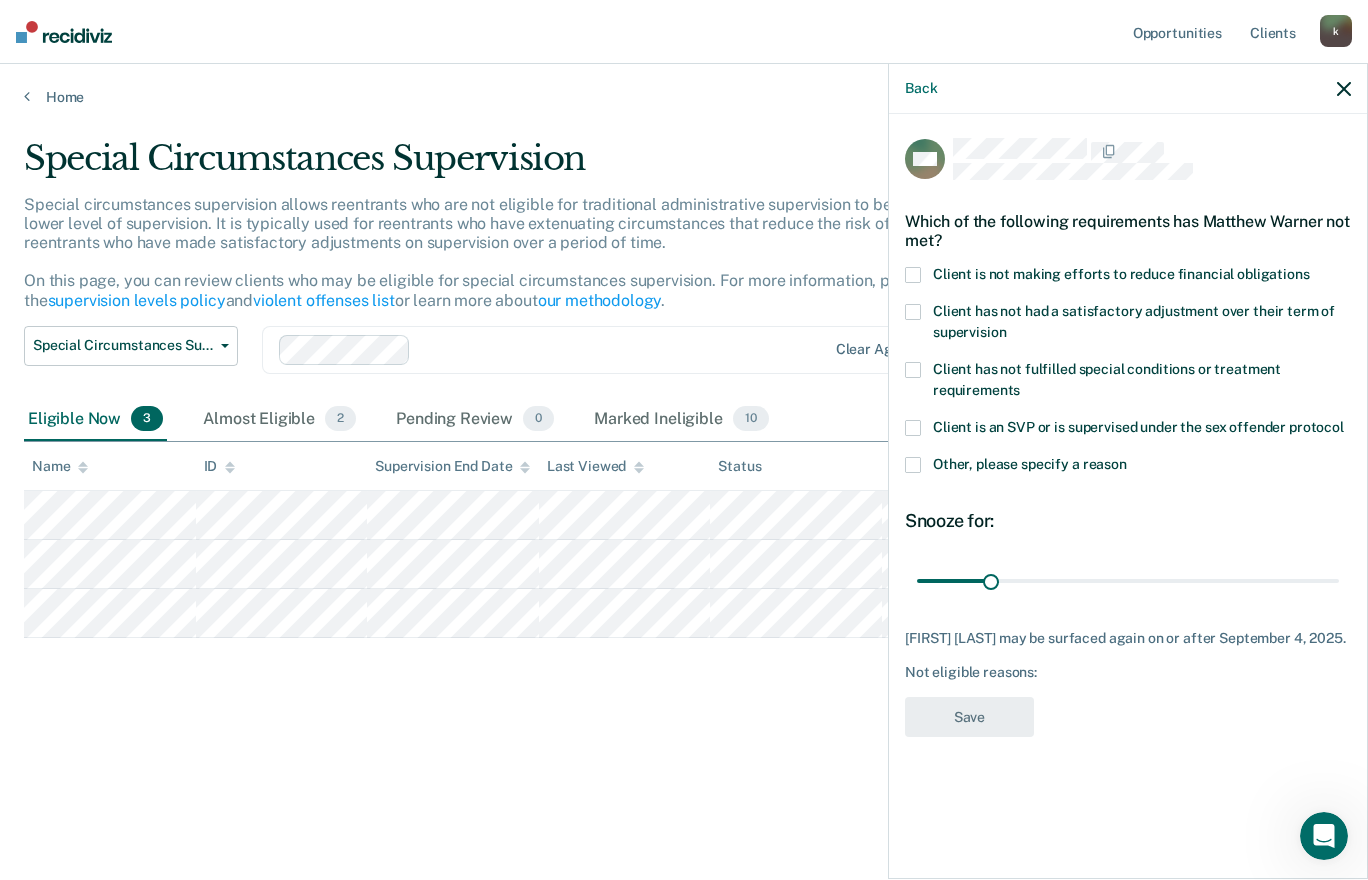 click at bounding box center [913, 275] 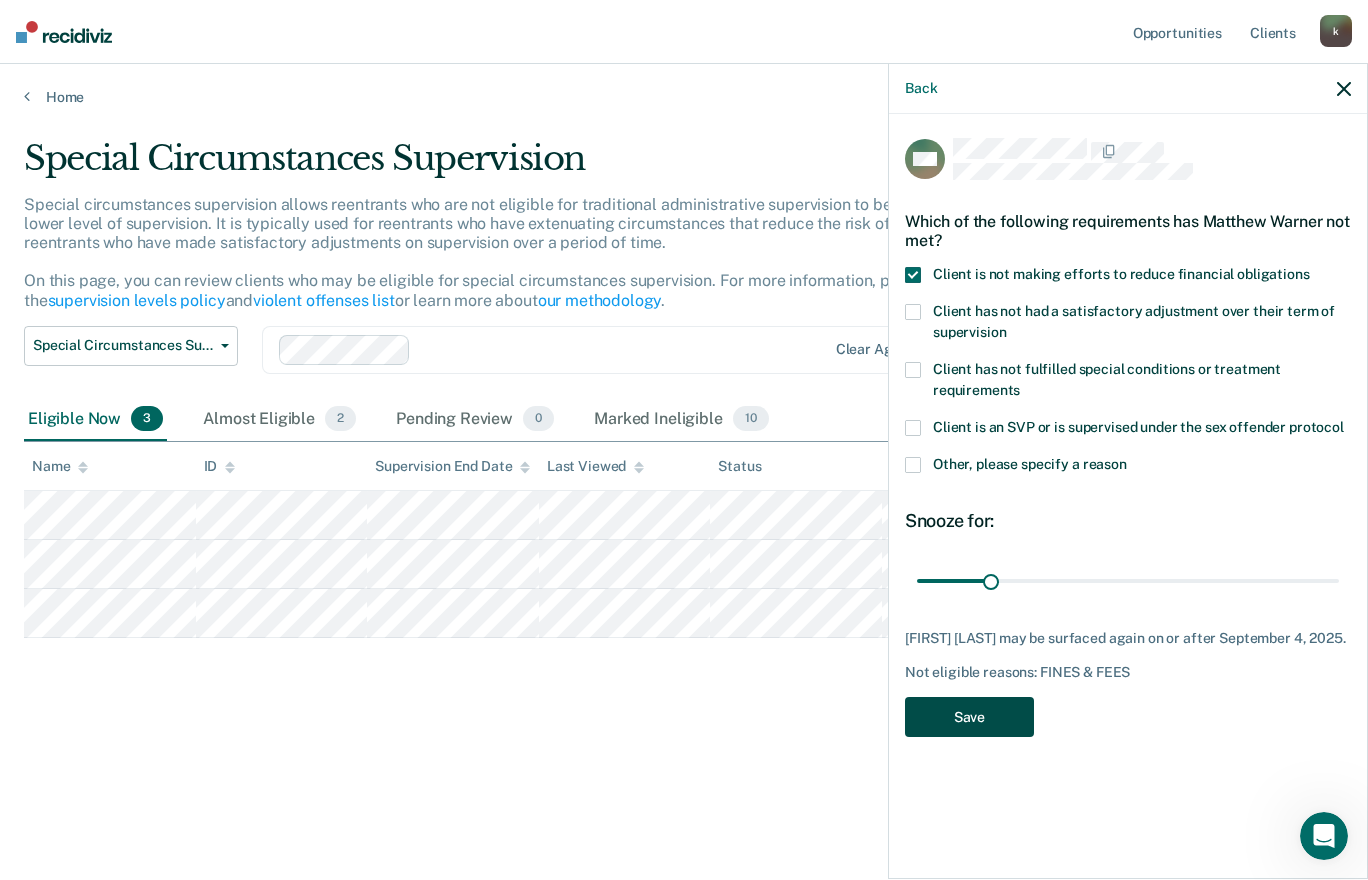 click on "Save" at bounding box center [969, 717] 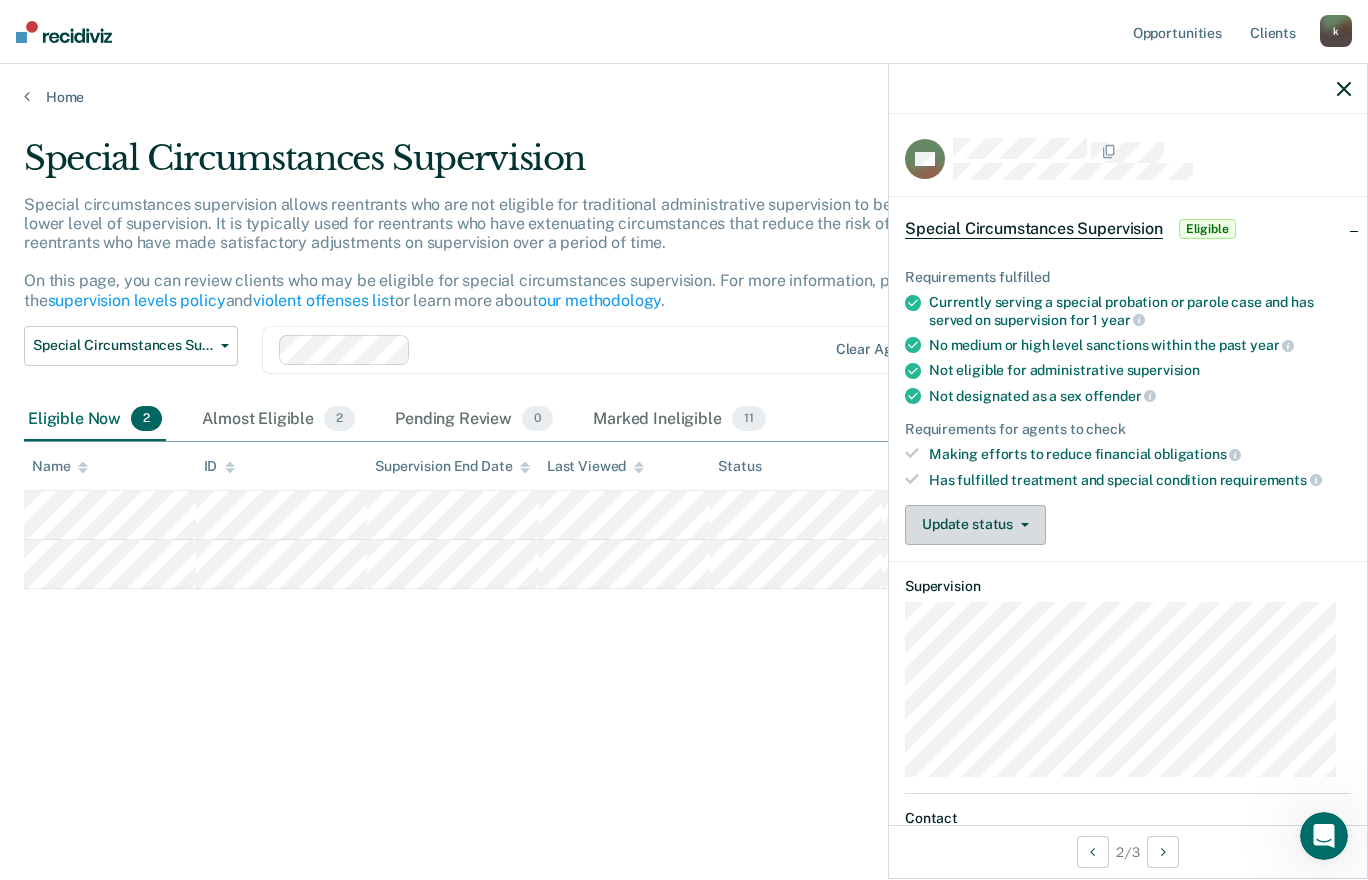 click on "Update status" at bounding box center [975, 525] 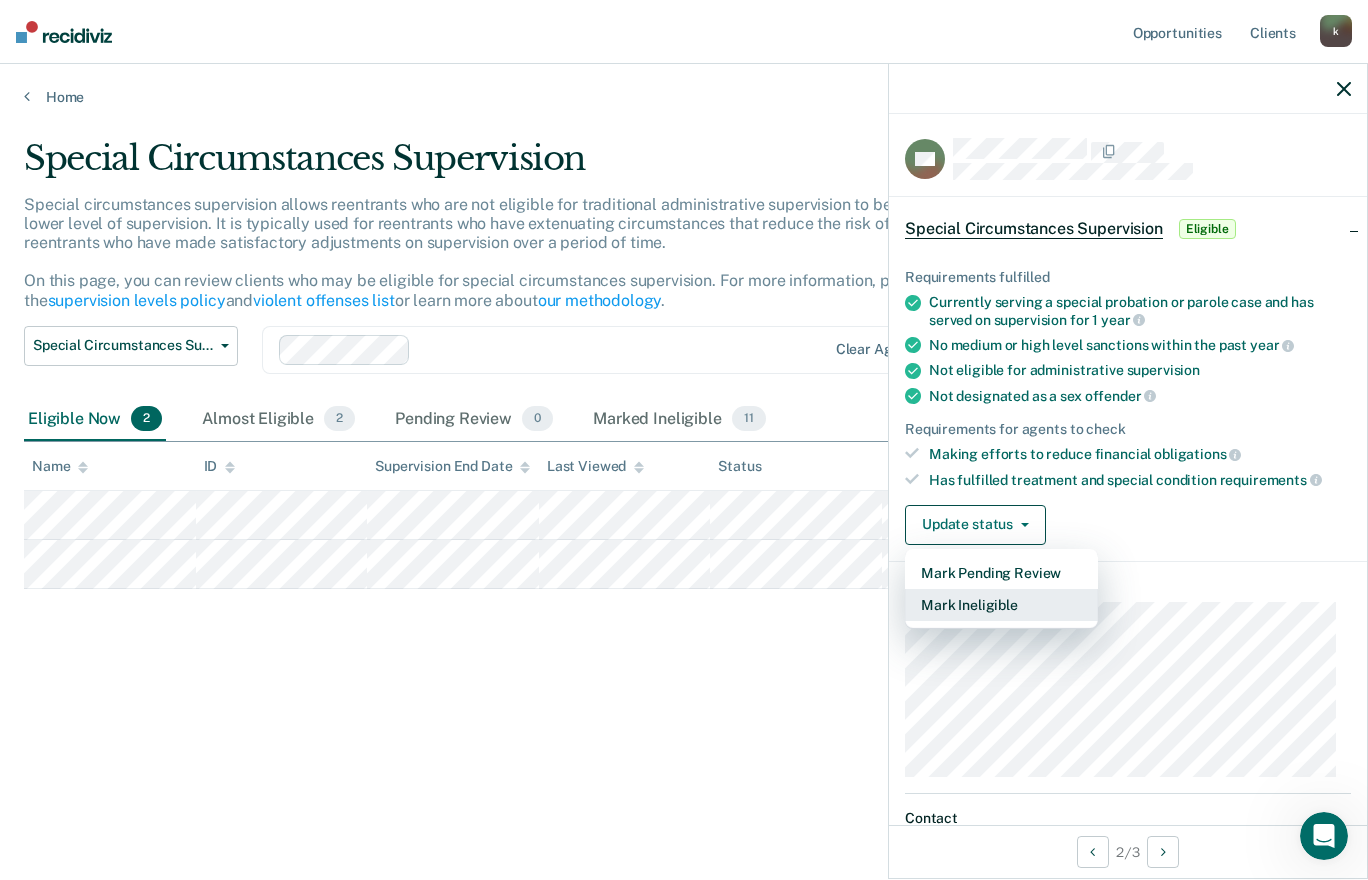 click on "Mark Ineligible" at bounding box center (1001, 605) 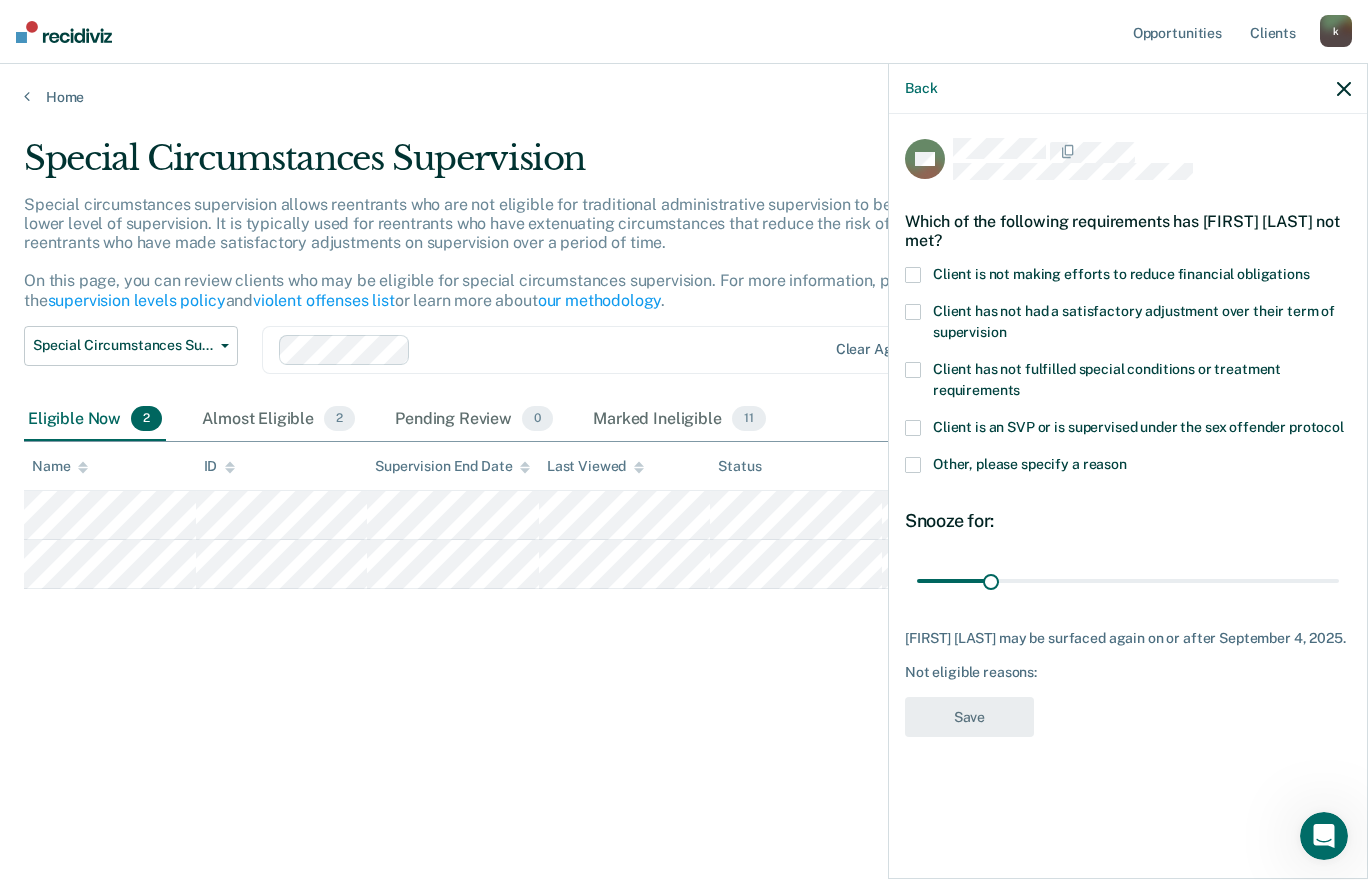 click at bounding box center [913, 275] 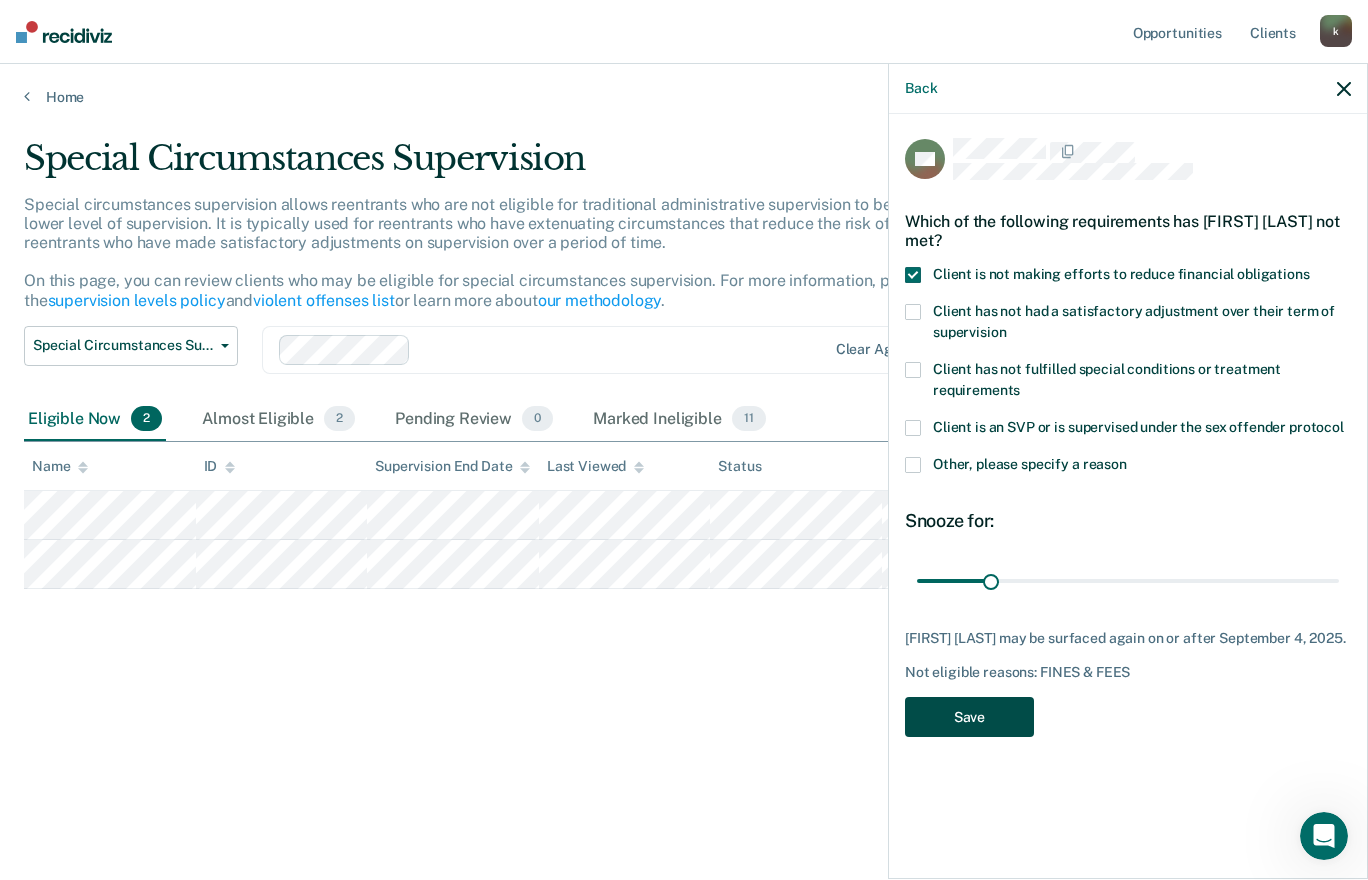 click on "Save" at bounding box center [969, 717] 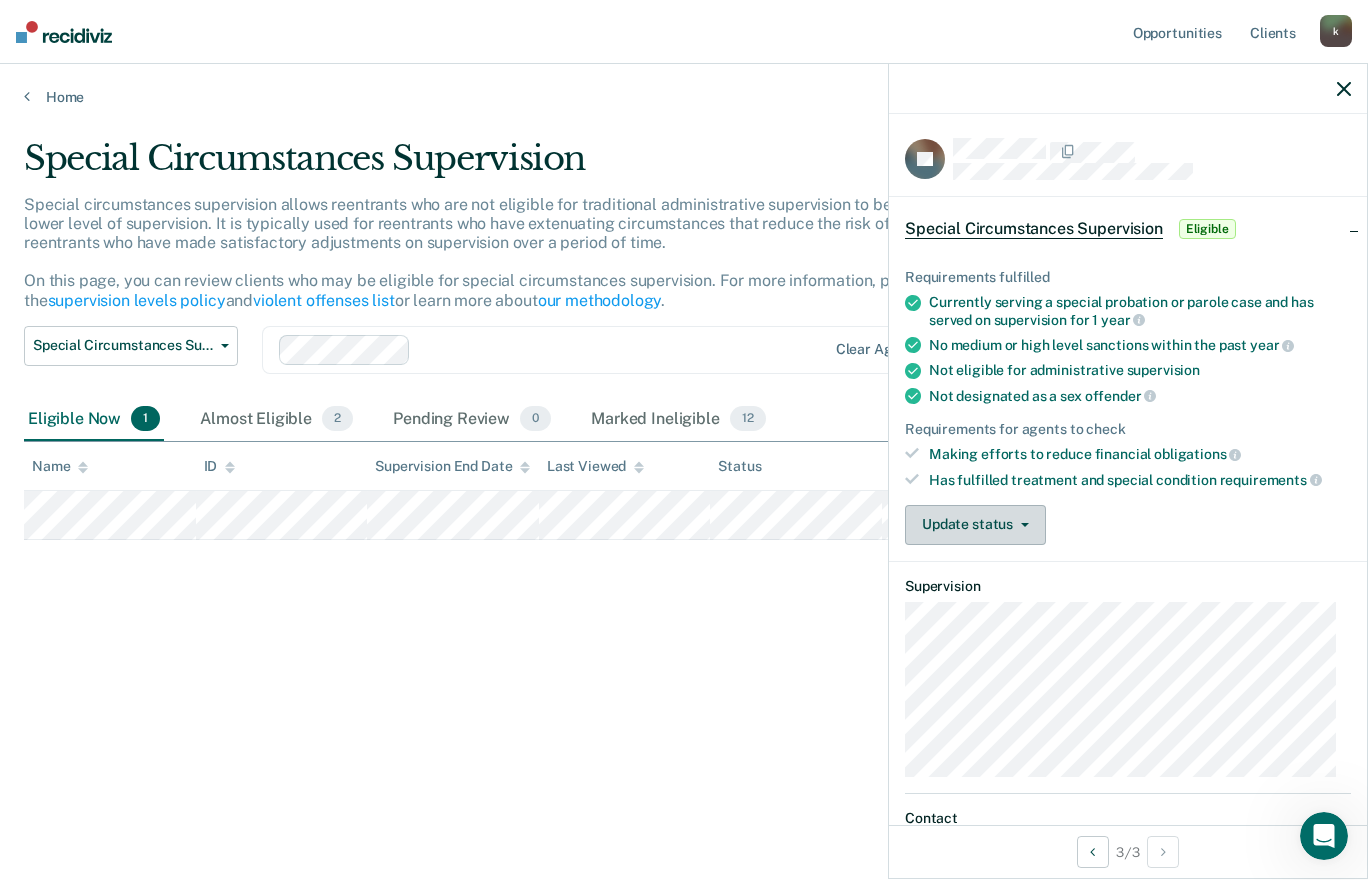 click on "Update status" at bounding box center [975, 525] 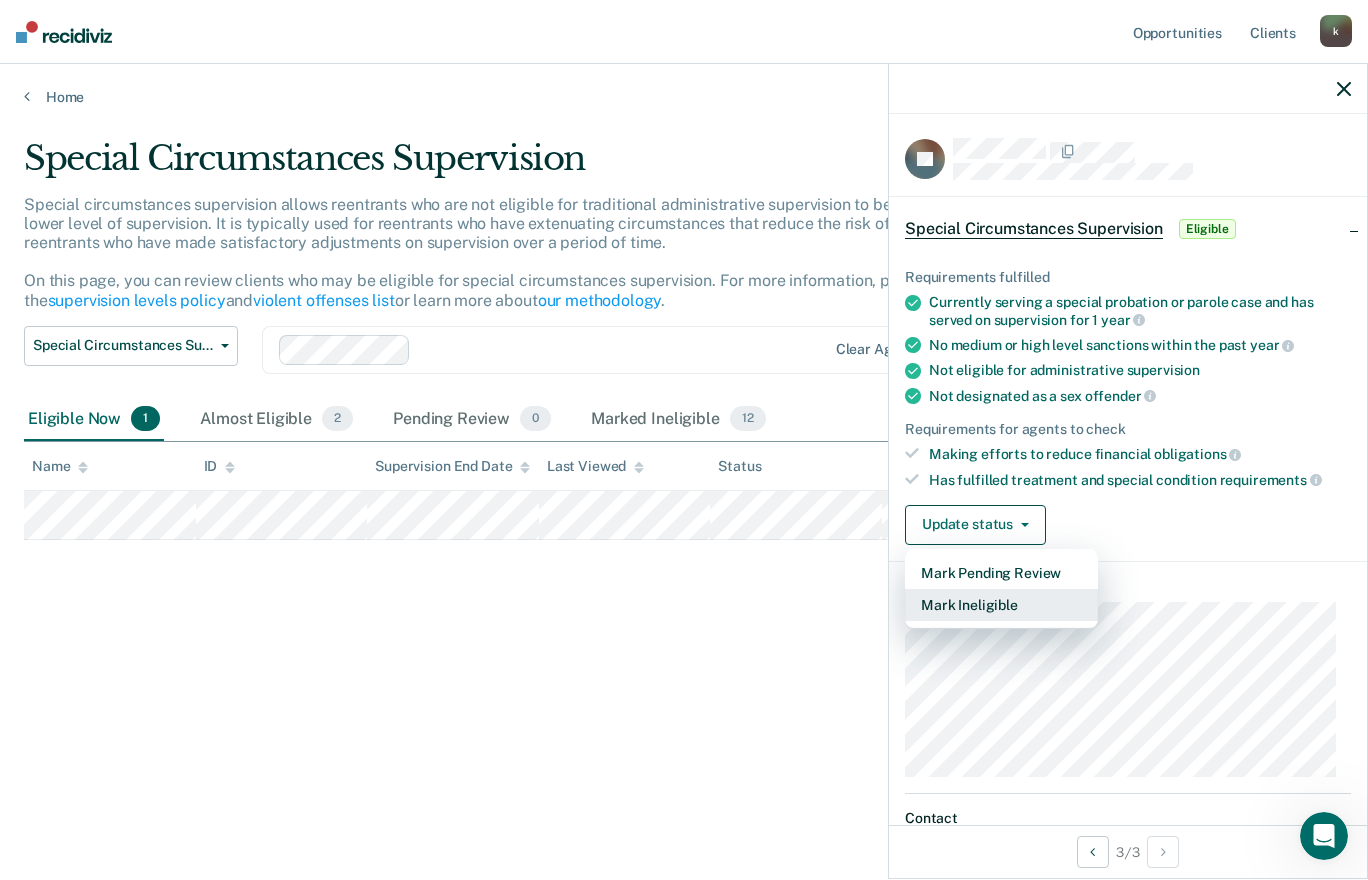 click on "Mark Ineligible" at bounding box center (1001, 605) 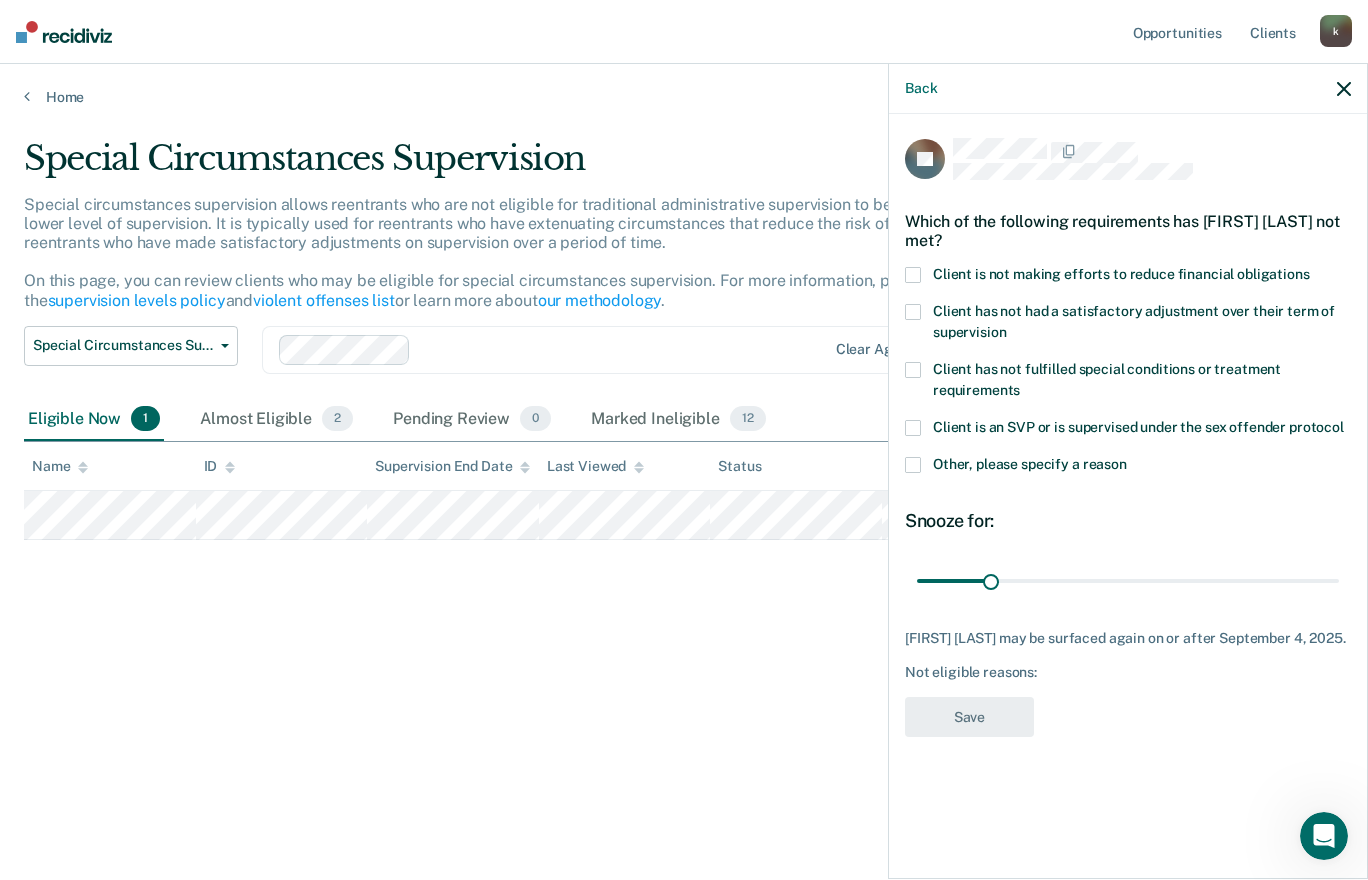 click on "Client has not fulfilled special conditions or treatment requirements" at bounding box center [1107, 379] 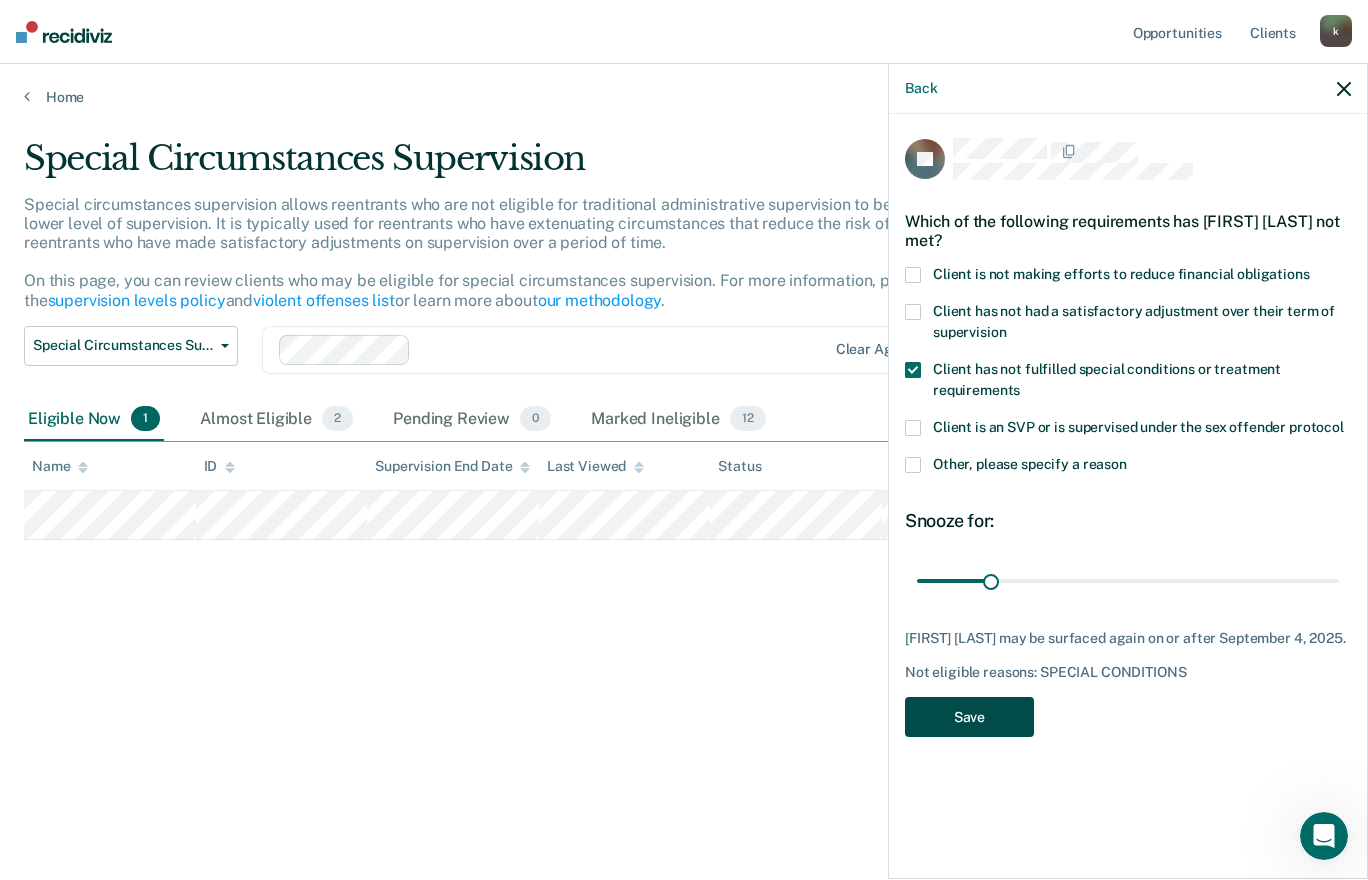 click on "Save" at bounding box center (969, 717) 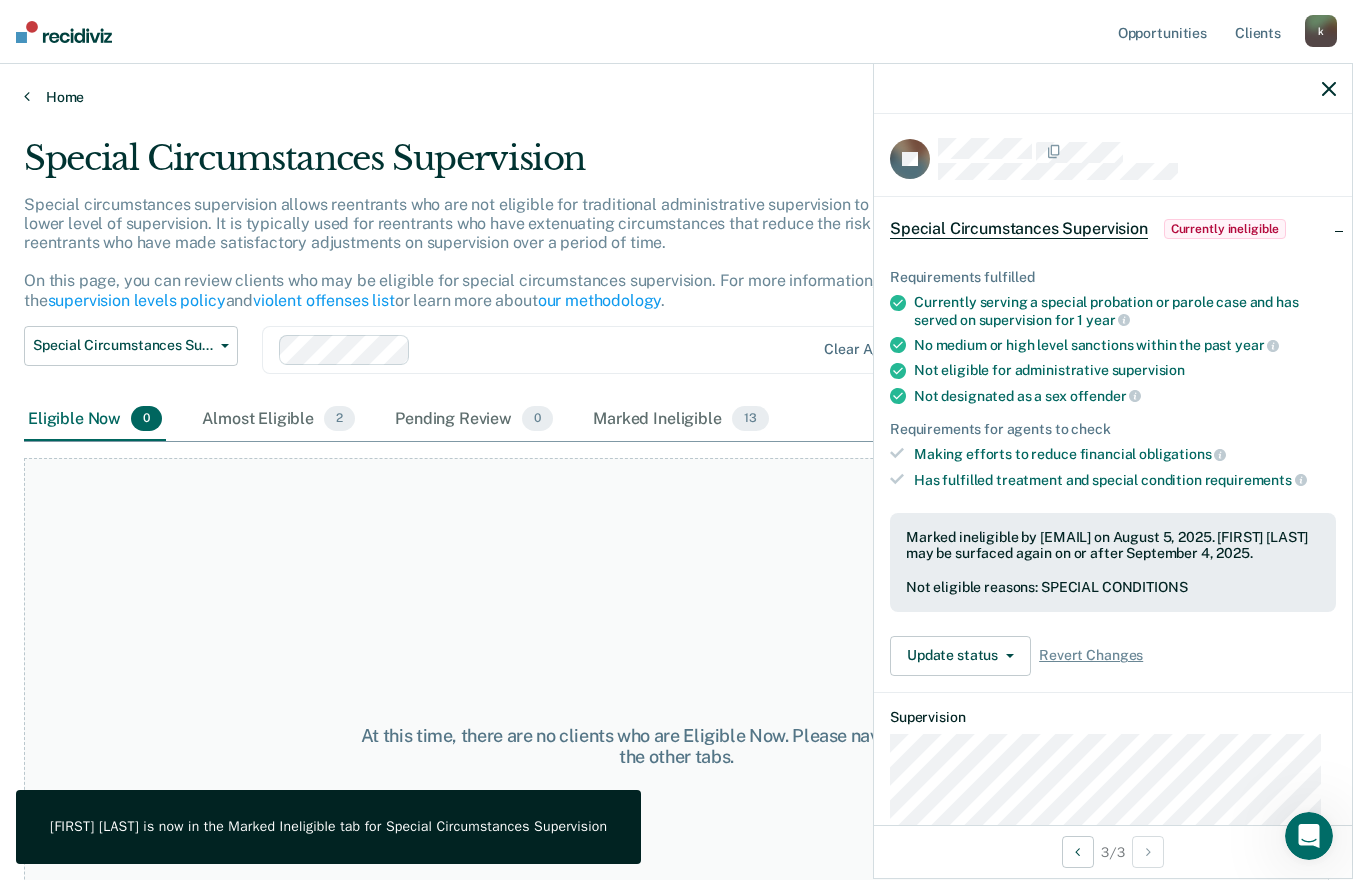 click on "Home" at bounding box center (676, 97) 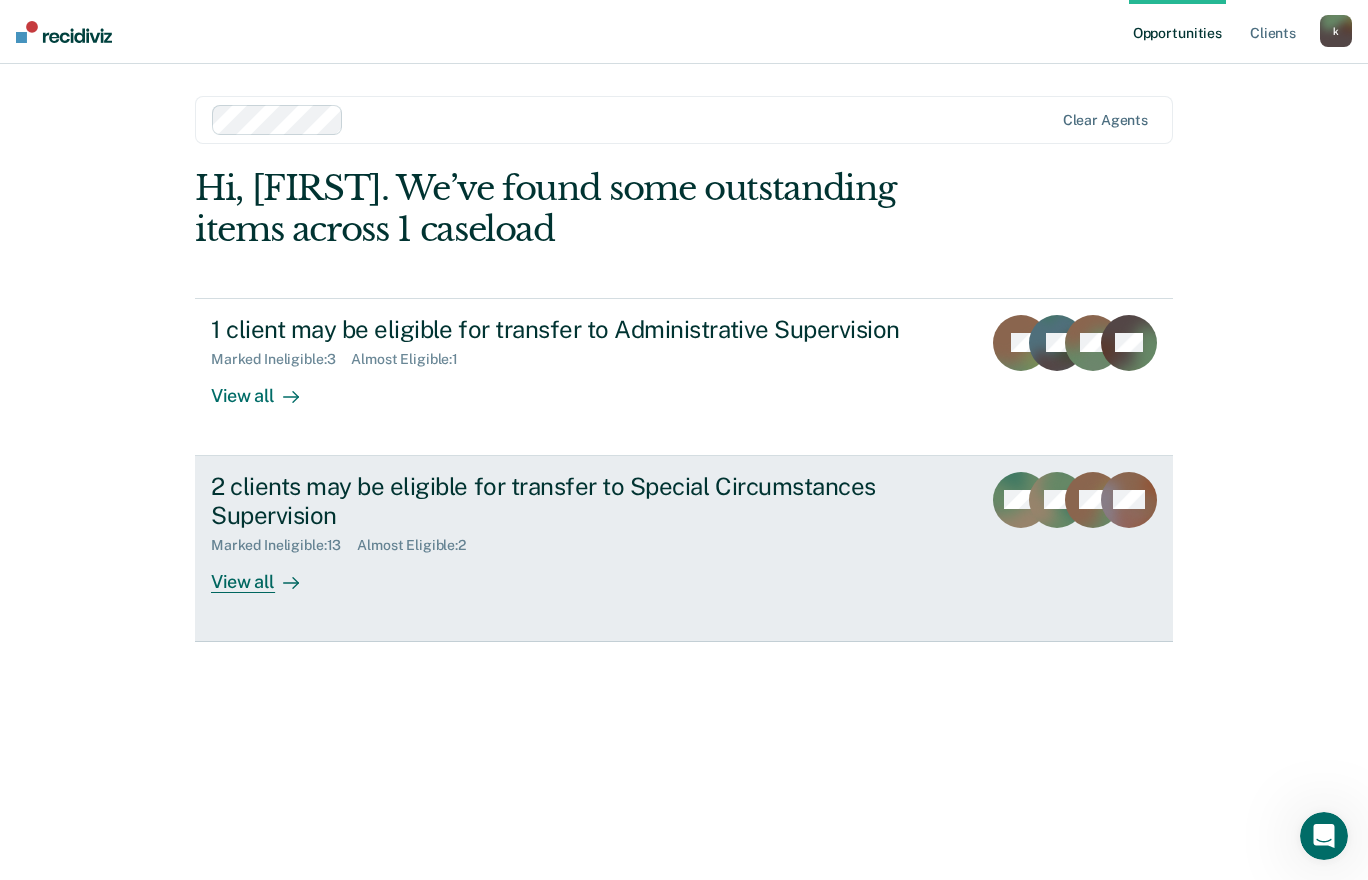 click on "Almost Eligible :  2" at bounding box center (419, 545) 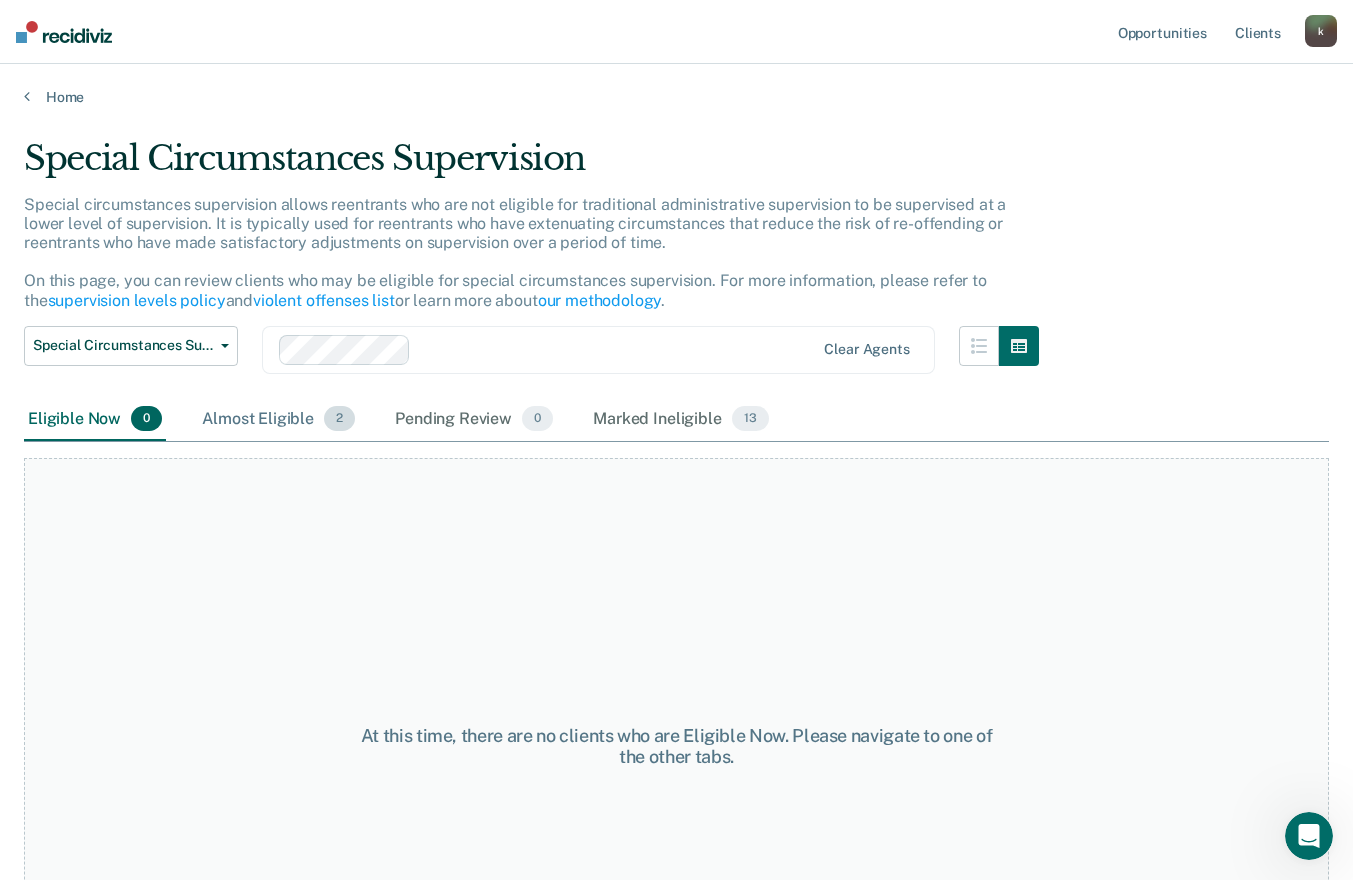 click on "Almost Eligible 2" at bounding box center (278, 420) 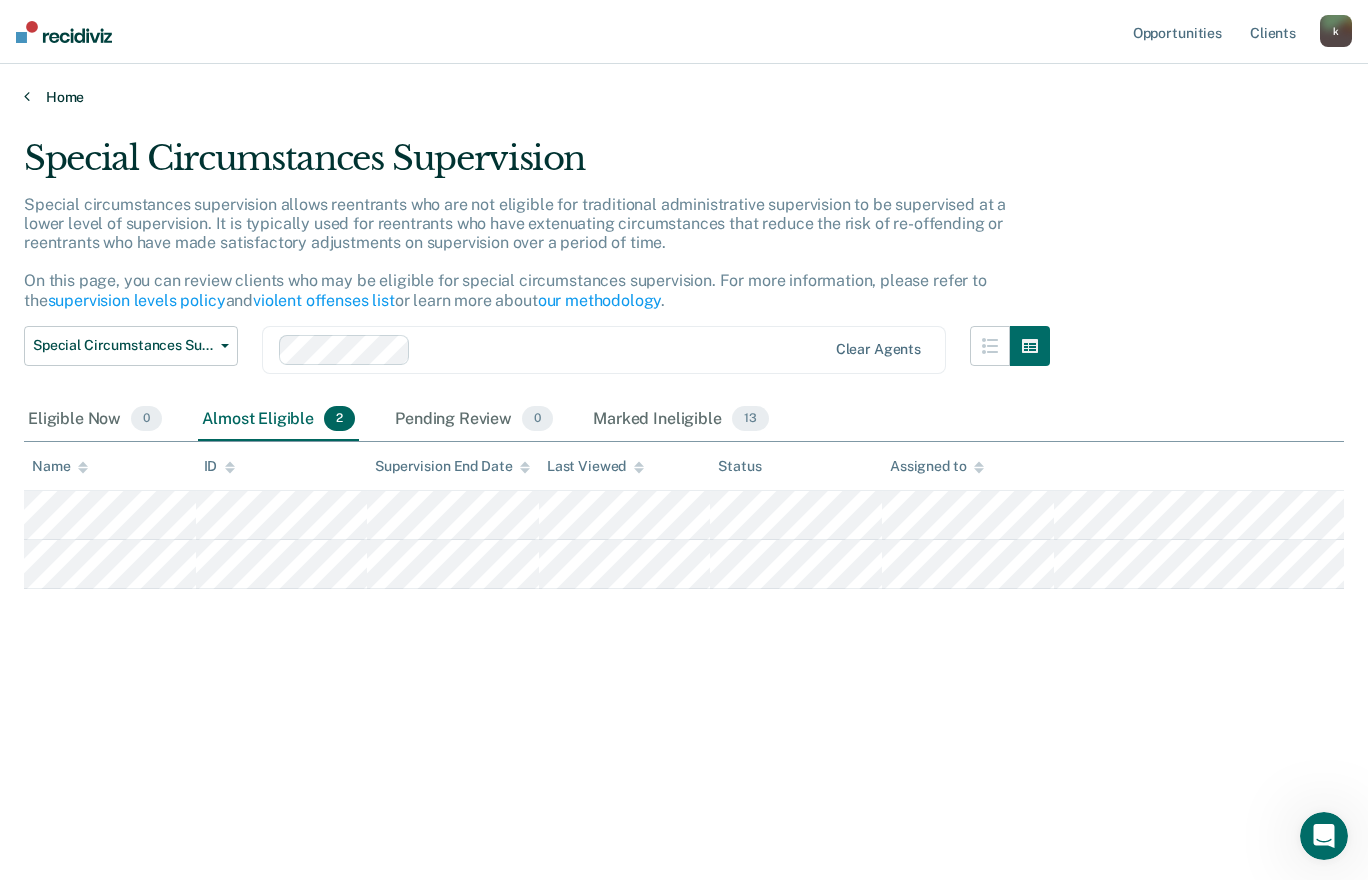 click on "Home" at bounding box center (684, 97) 